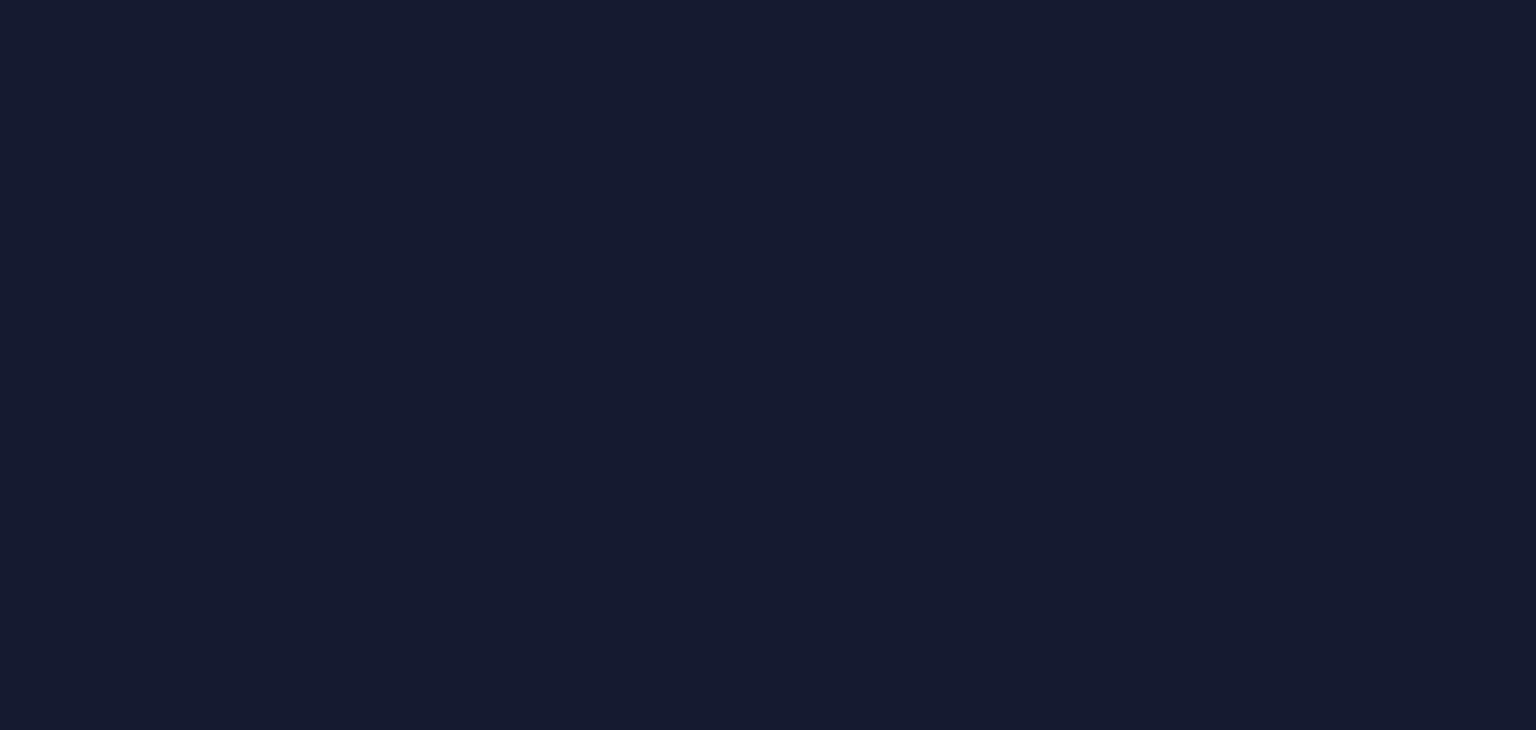 scroll, scrollTop: 0, scrollLeft: 0, axis: both 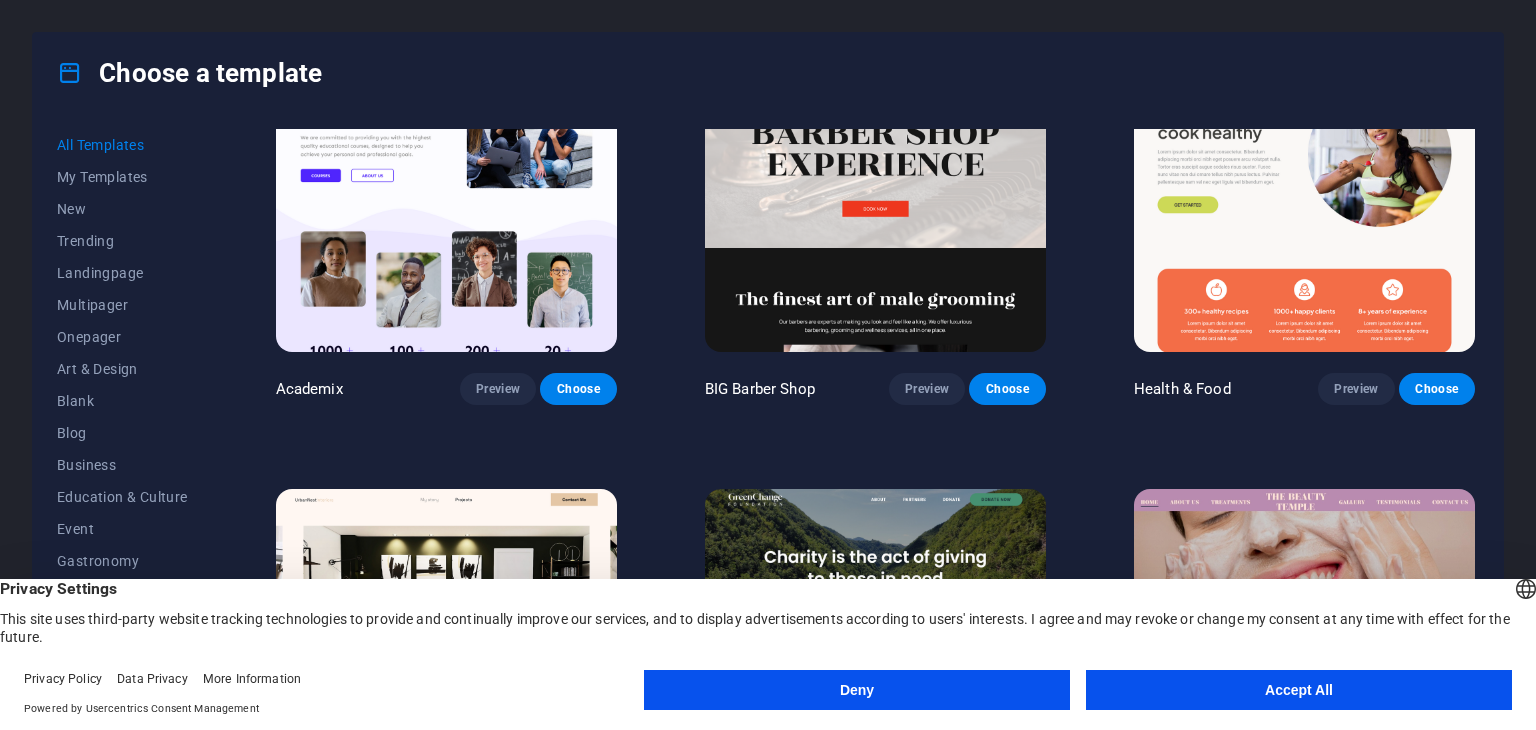 click on "Accept All" at bounding box center [1299, 690] 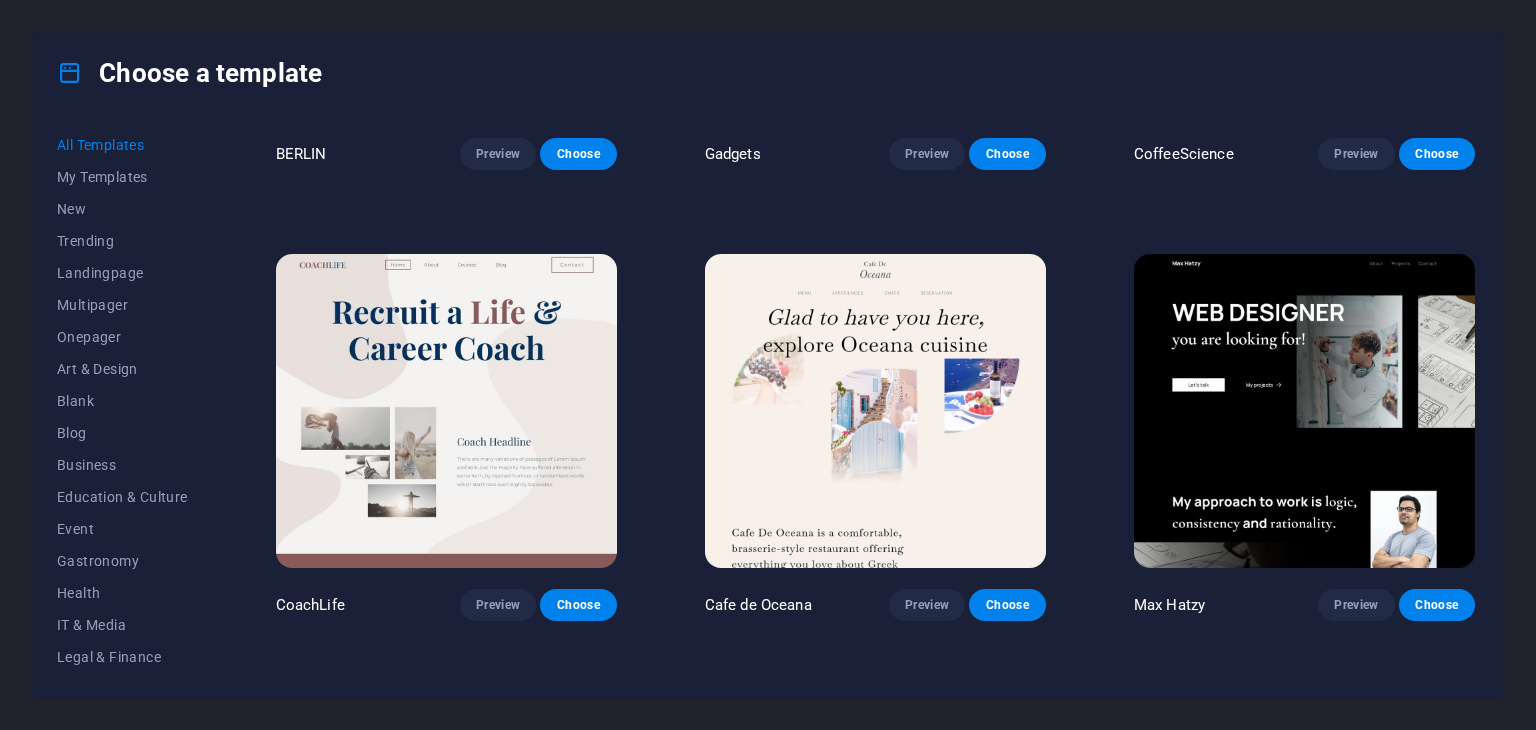 scroll, scrollTop: 5300, scrollLeft: 0, axis: vertical 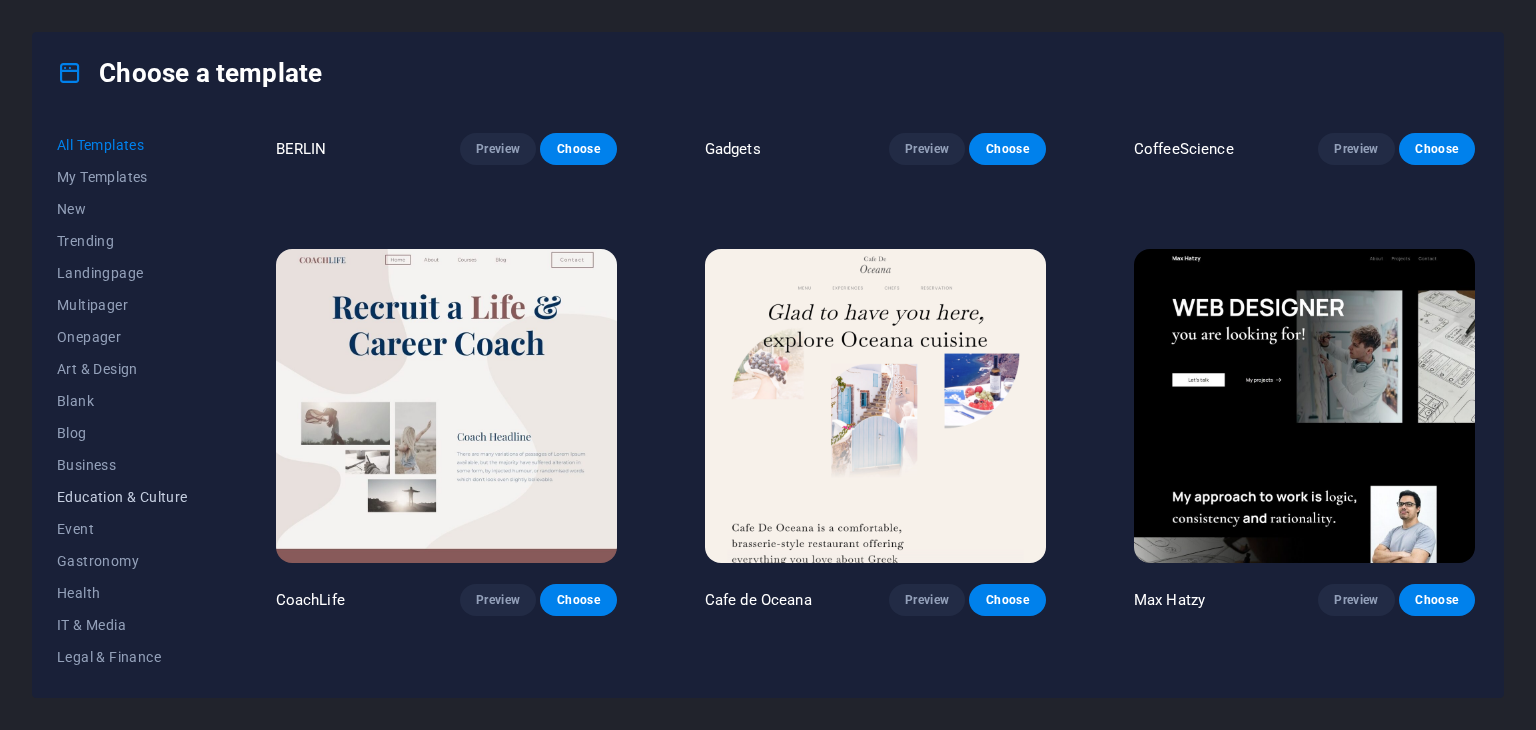 click on "Education & Culture" at bounding box center (122, 497) 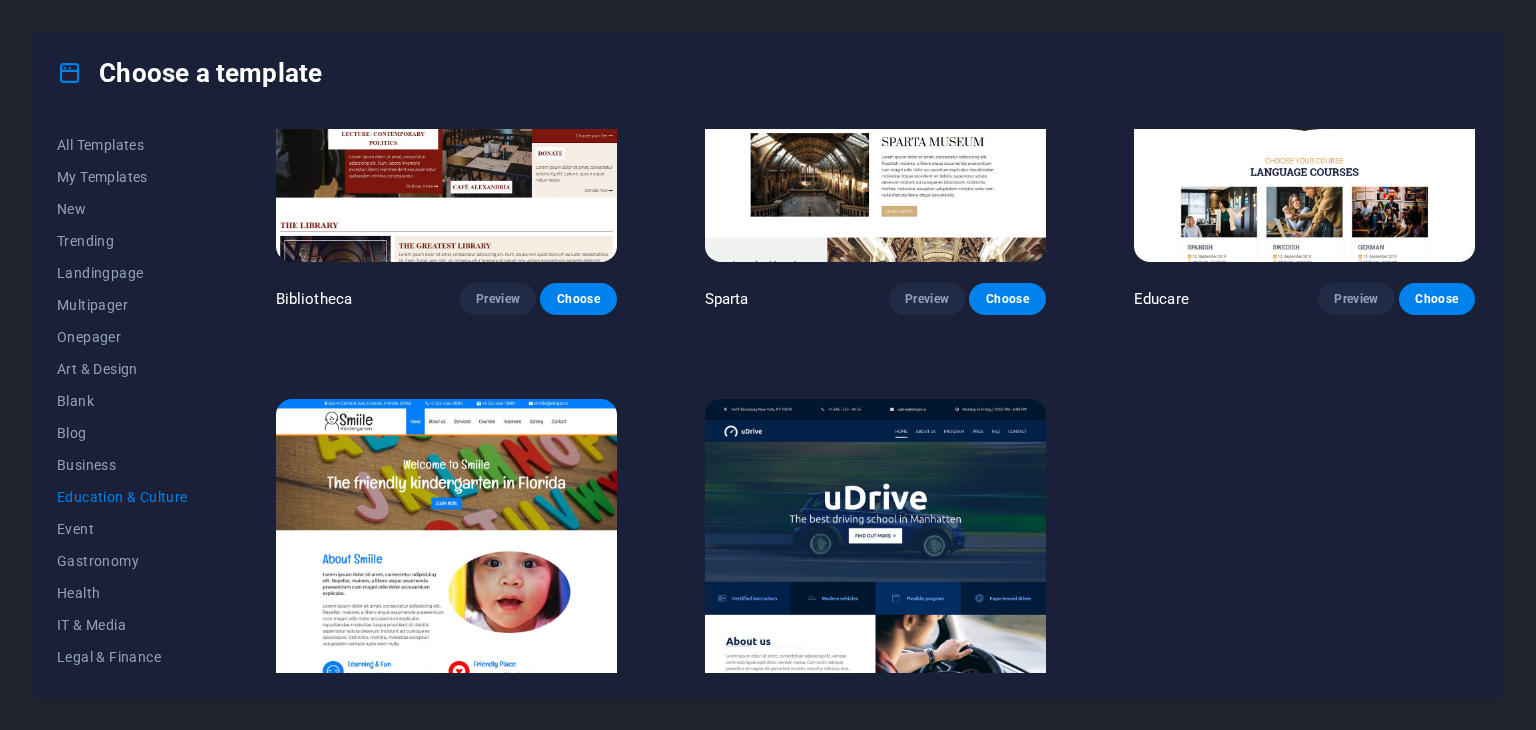 scroll, scrollTop: 724, scrollLeft: 0, axis: vertical 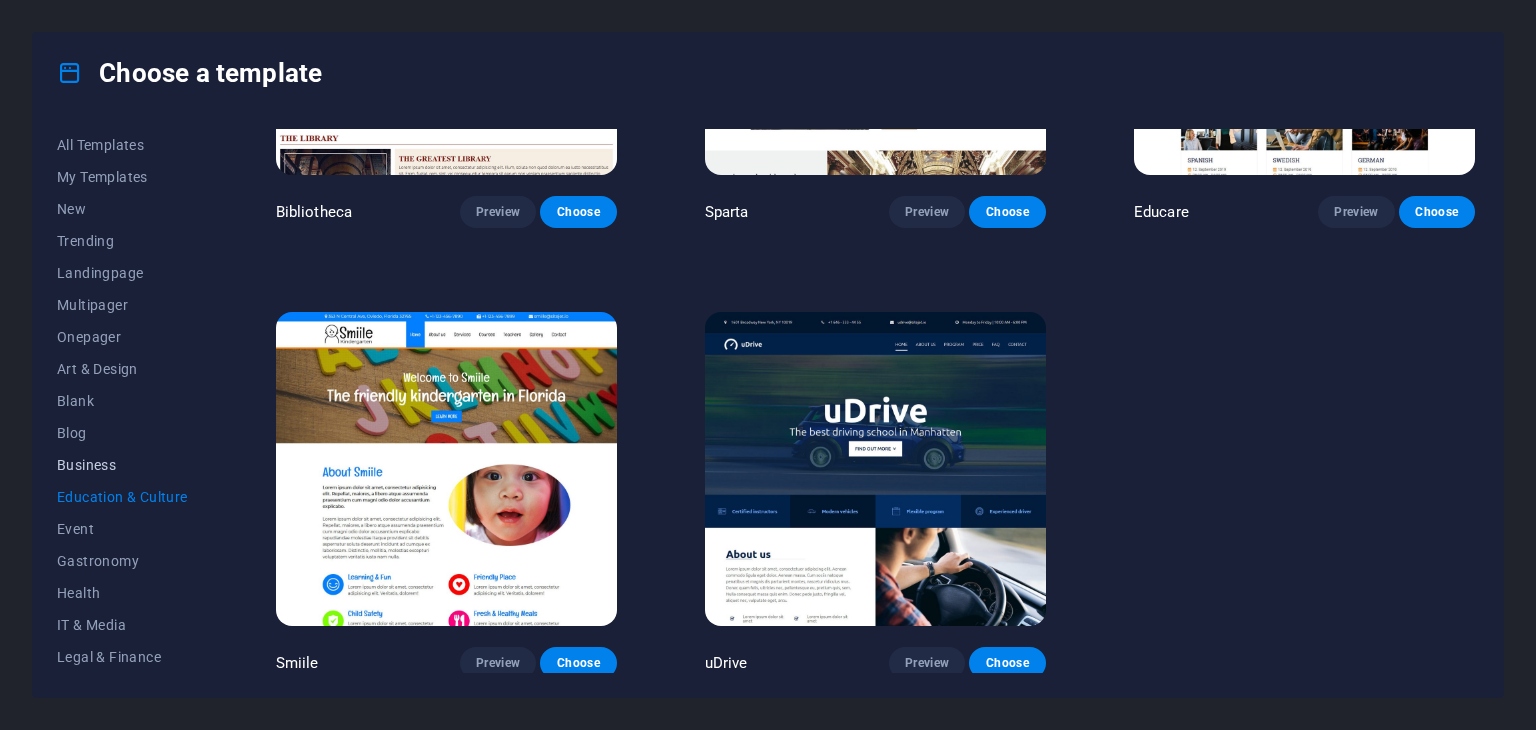 click on "Business" at bounding box center [122, 465] 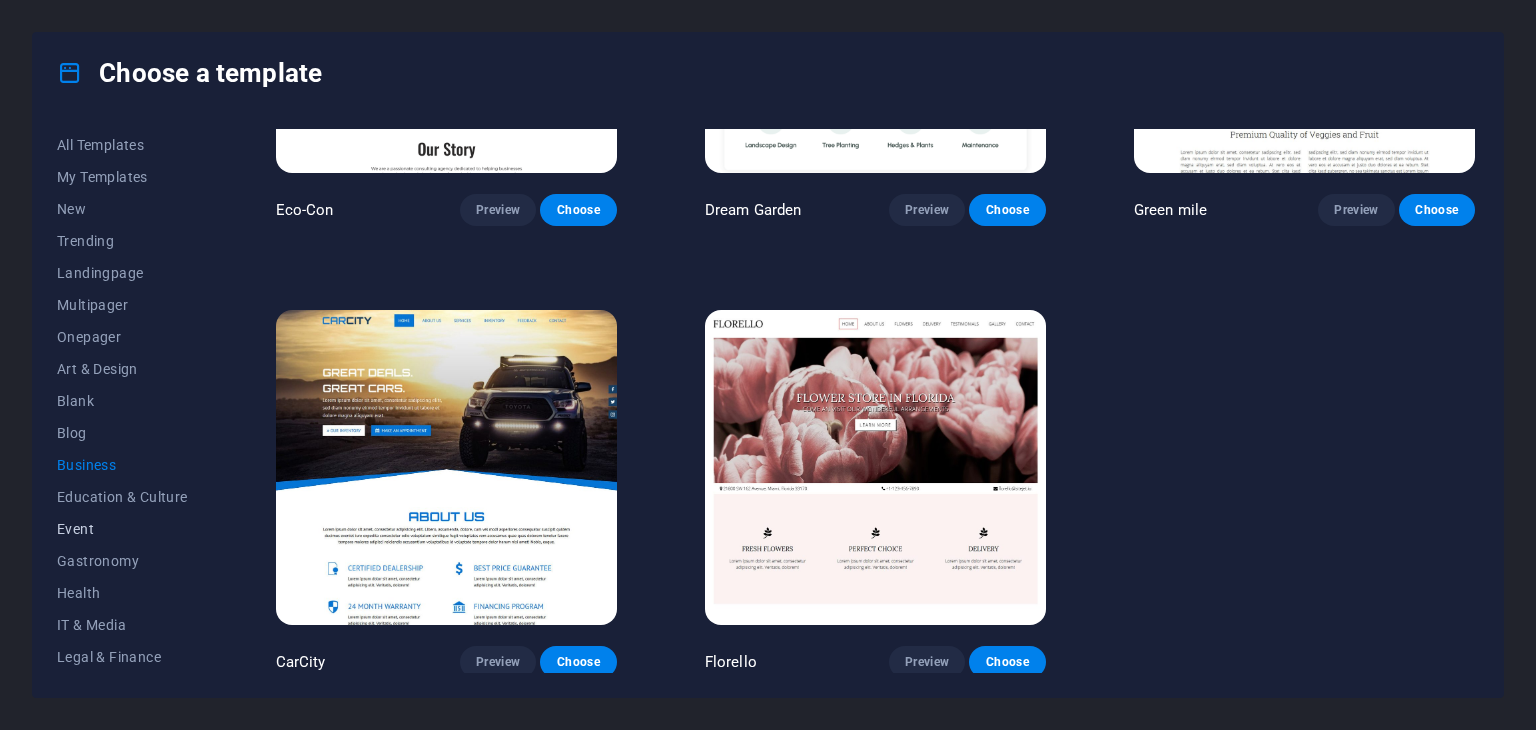click on "Event" at bounding box center (122, 529) 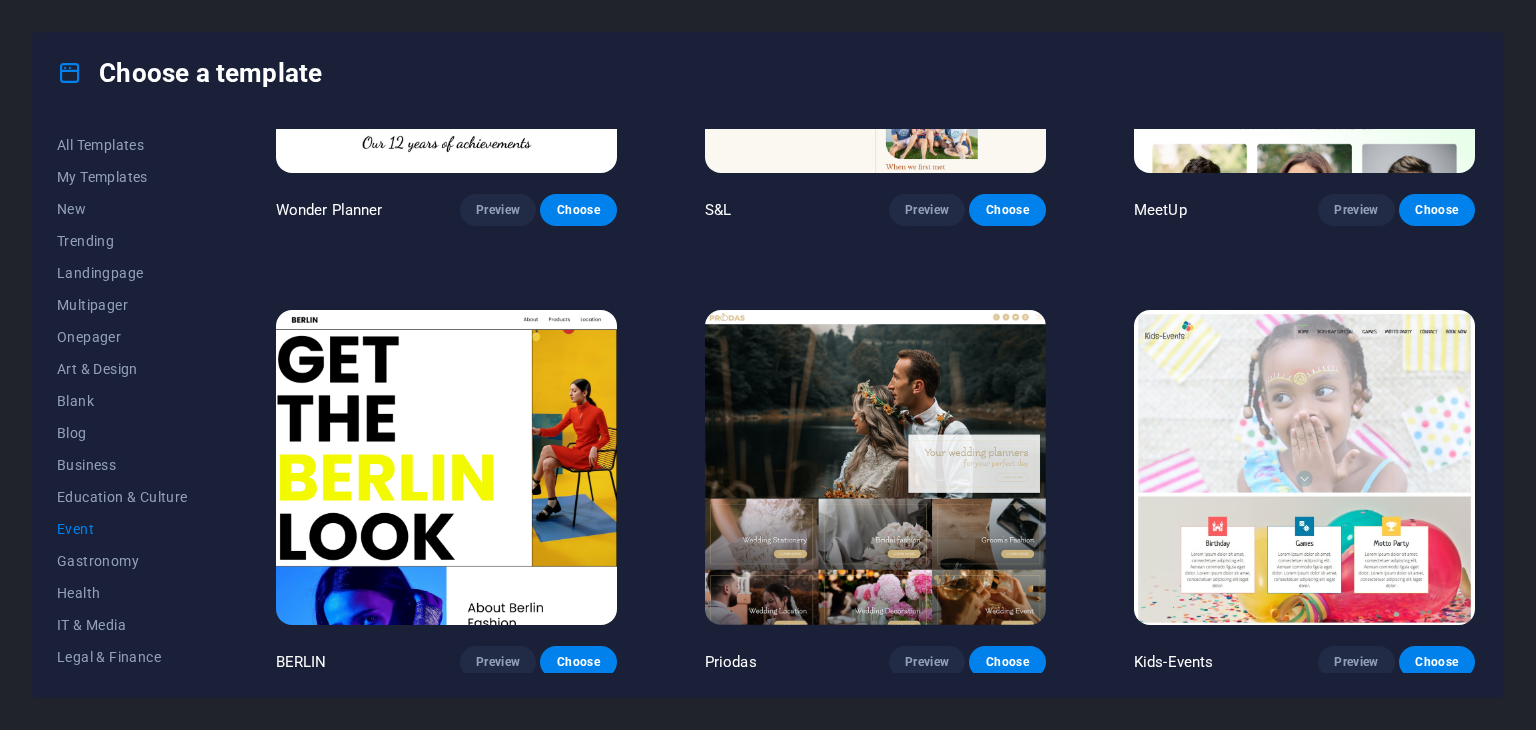 scroll, scrollTop: 724, scrollLeft: 0, axis: vertical 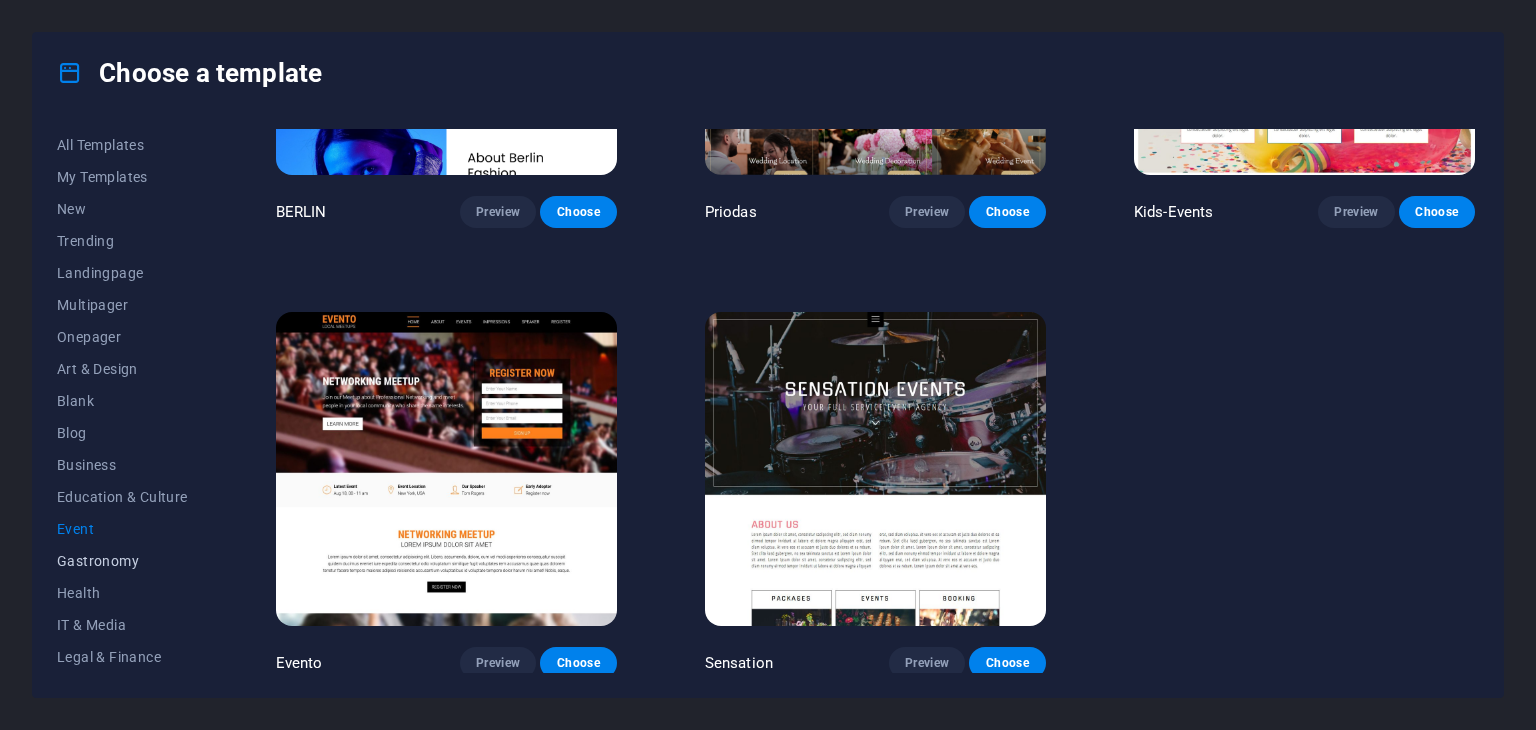 click on "Gastronomy" at bounding box center (122, 561) 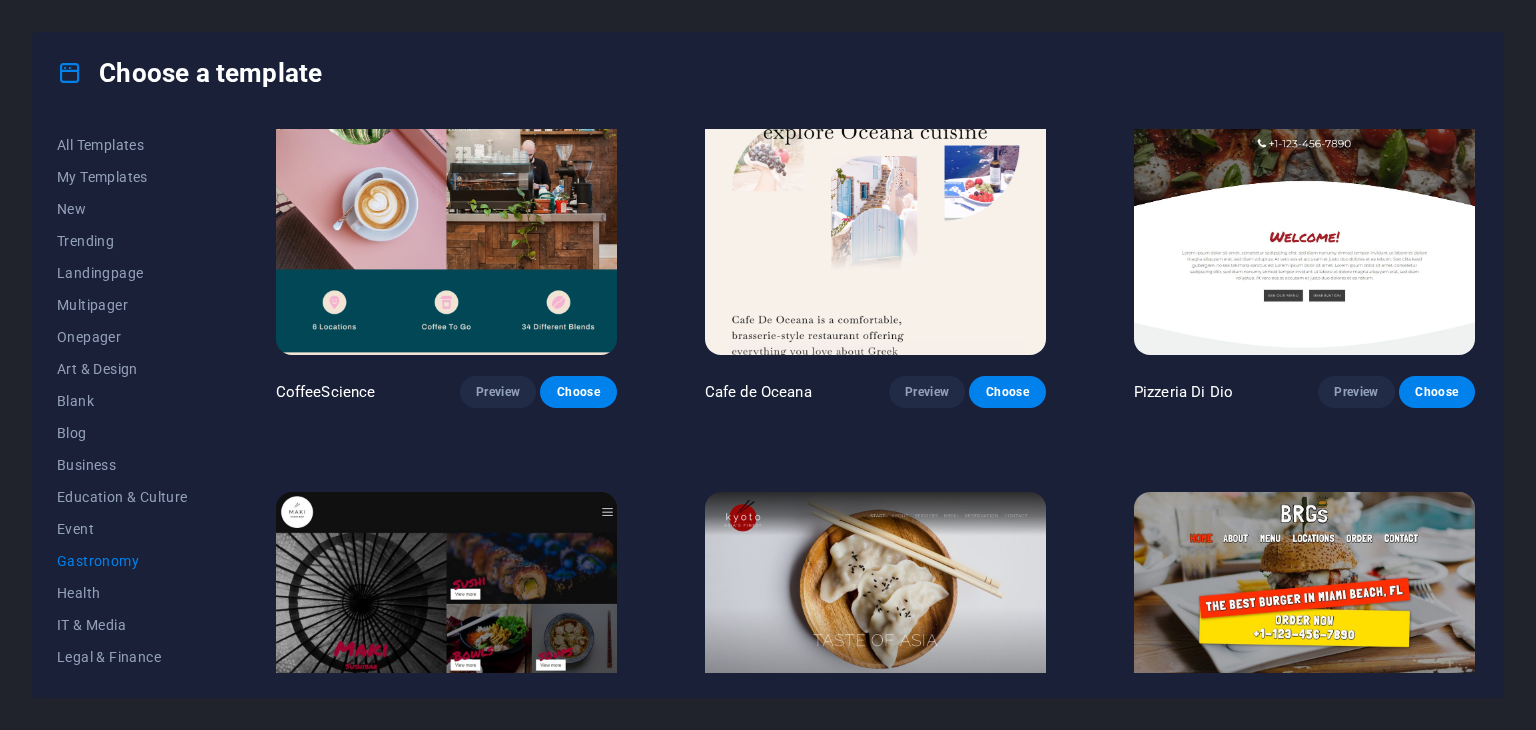 scroll, scrollTop: 324, scrollLeft: 0, axis: vertical 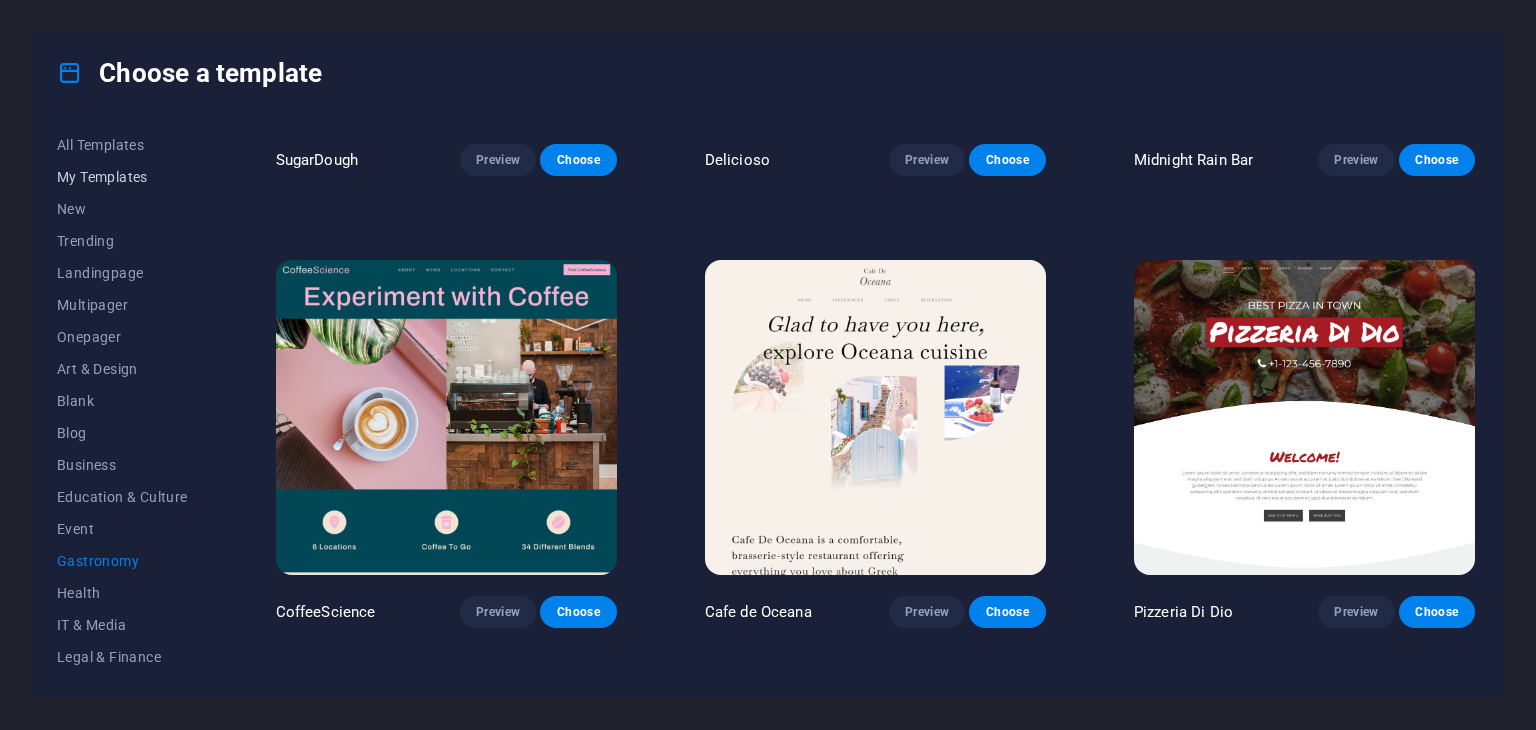 click on "My Templates" at bounding box center (122, 177) 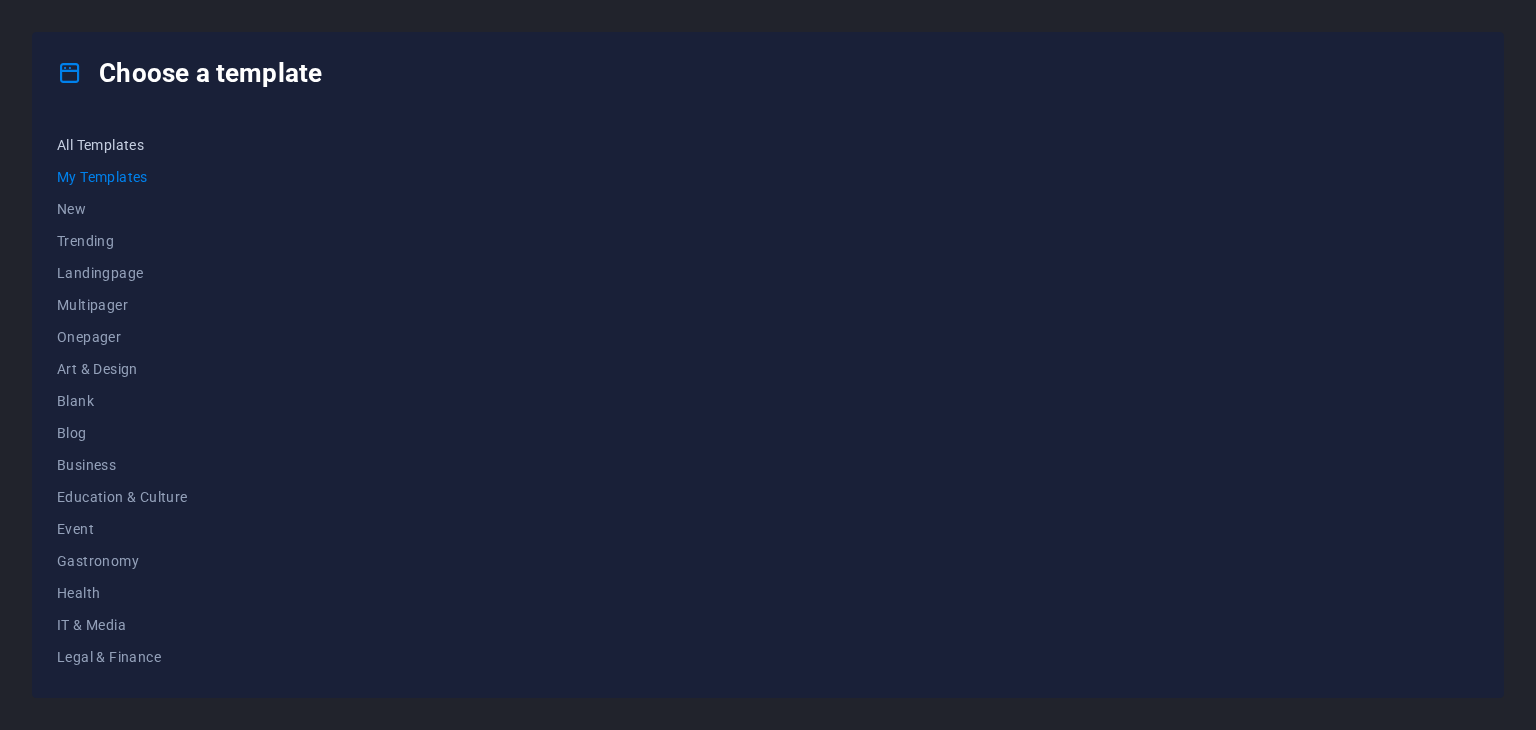 click on "All Templates" at bounding box center (122, 145) 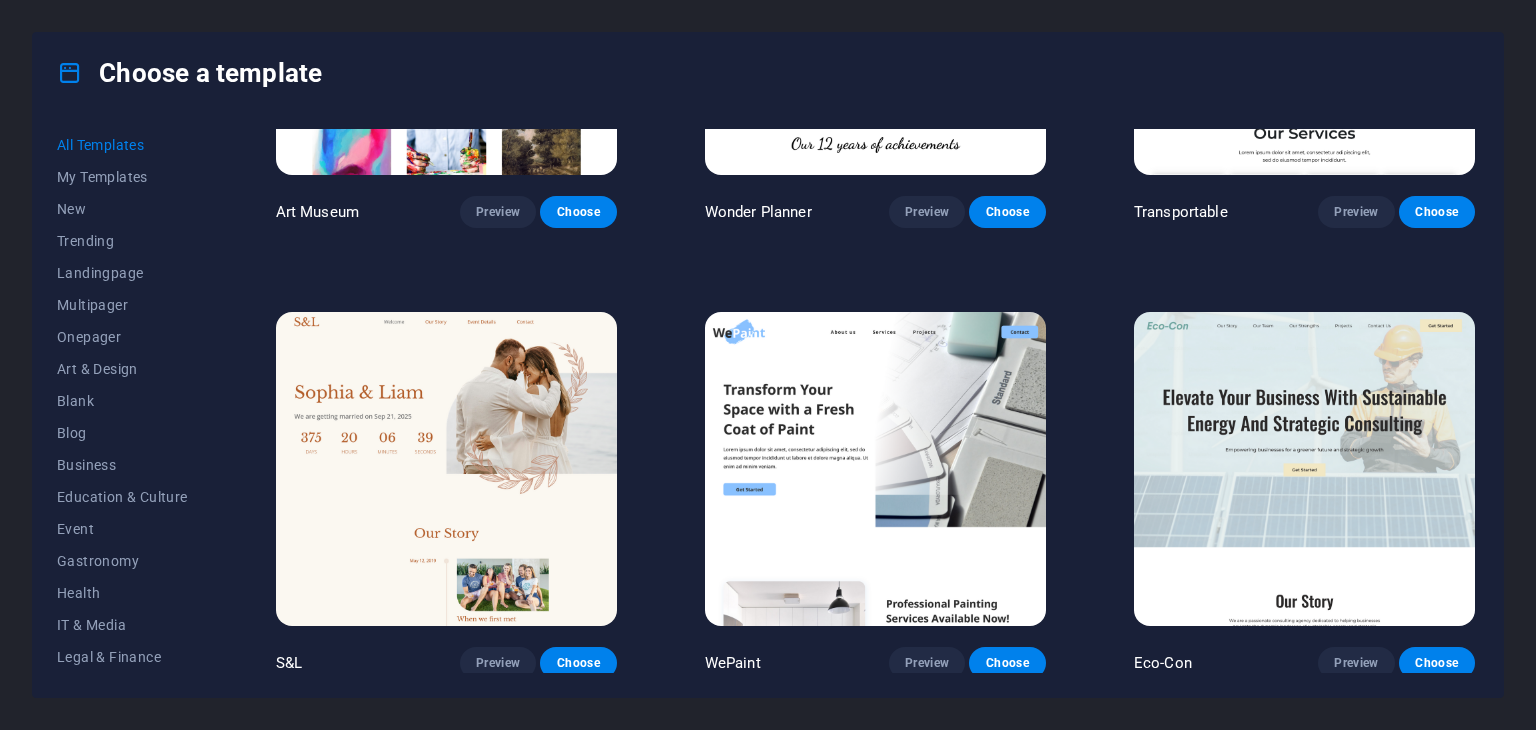 scroll, scrollTop: 800, scrollLeft: 0, axis: vertical 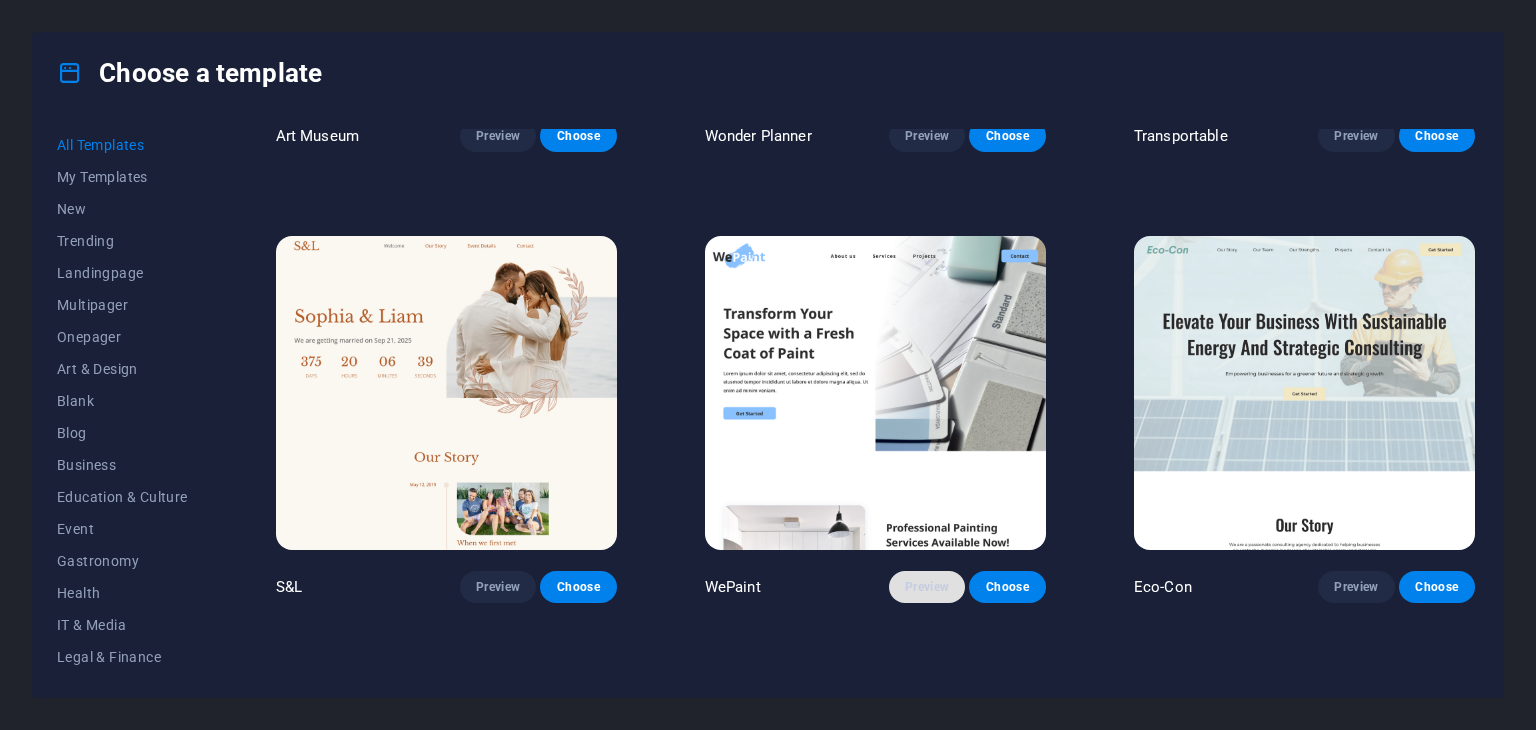 click on "Preview" at bounding box center (927, 587) 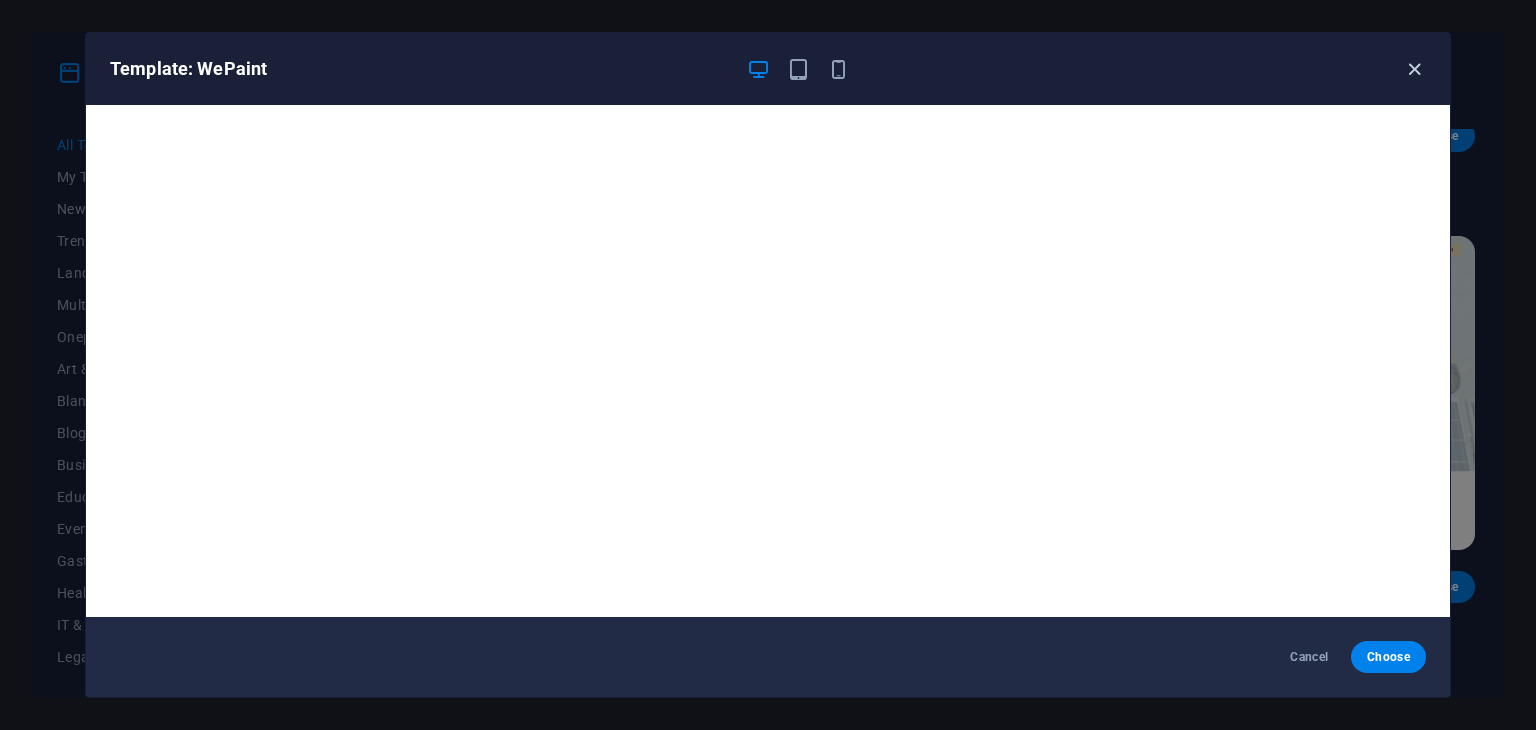 click at bounding box center (1414, 69) 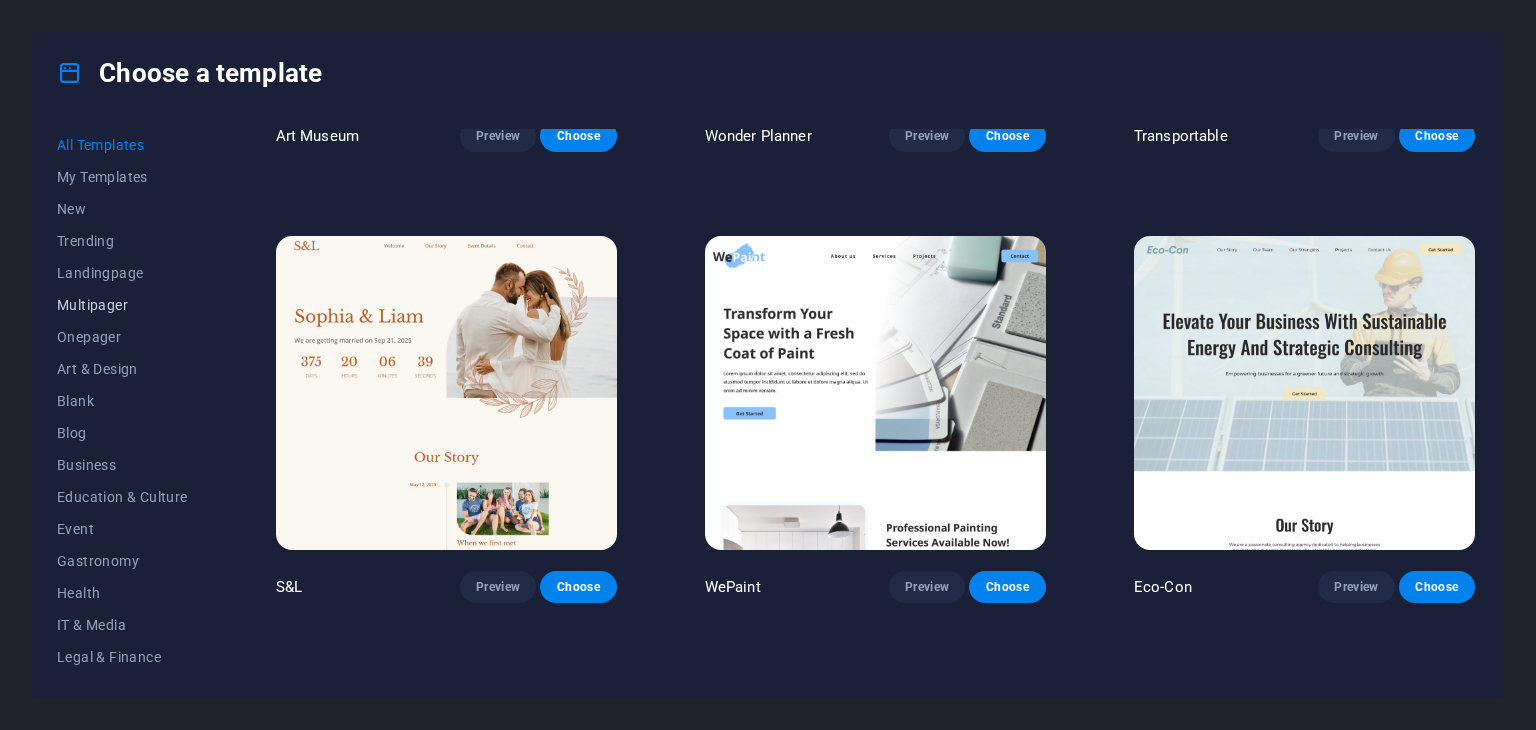 click on "Multipager" at bounding box center [122, 305] 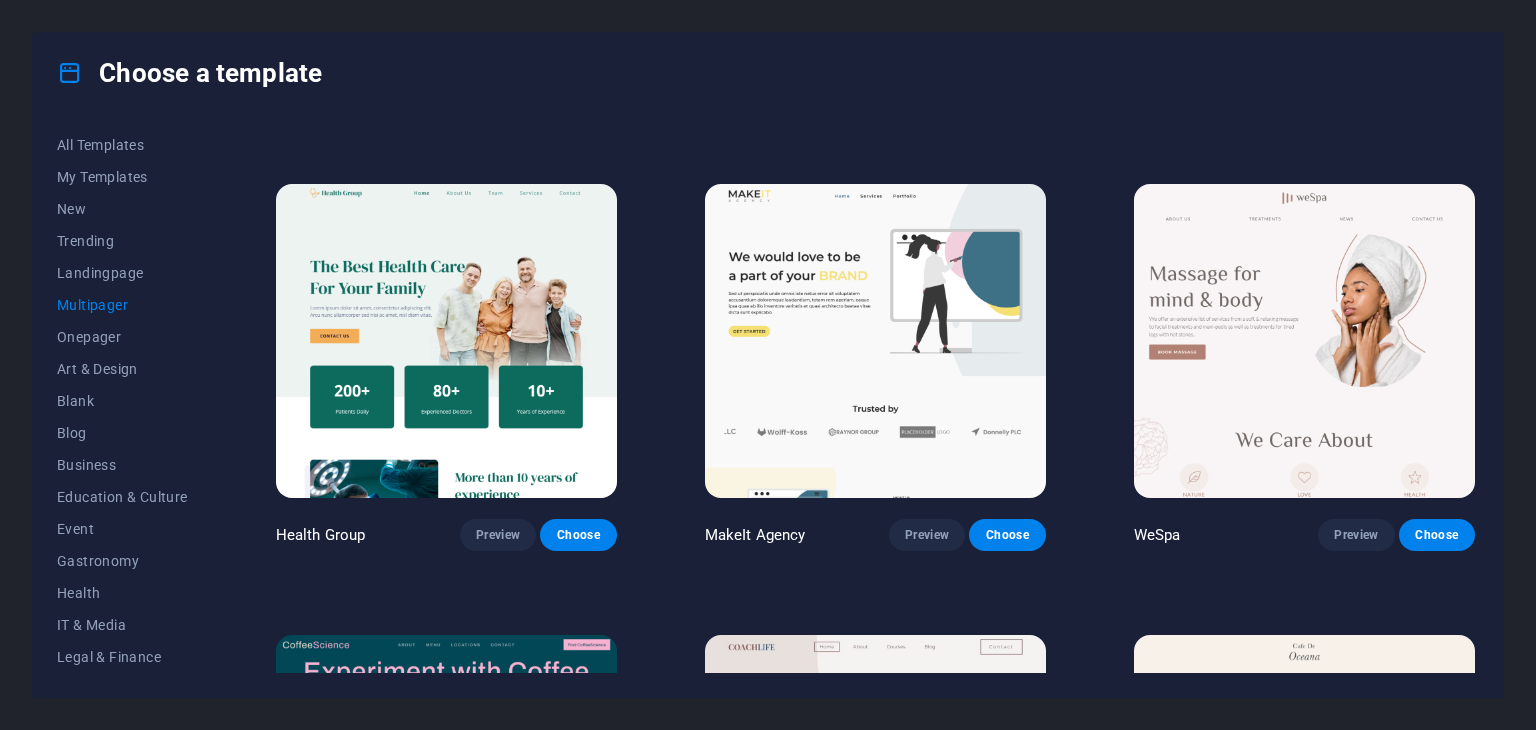 scroll, scrollTop: 2600, scrollLeft: 0, axis: vertical 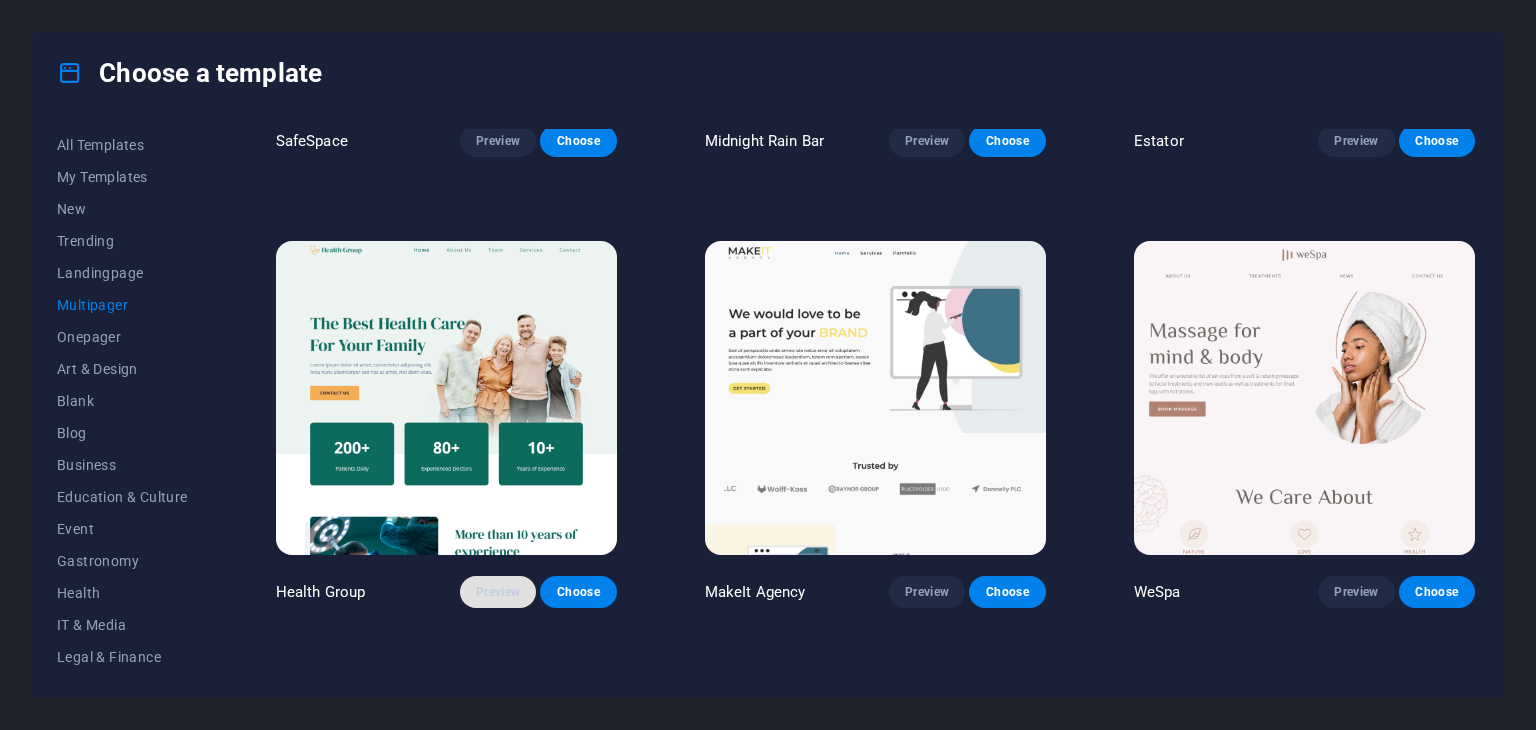 click on "Preview" at bounding box center (498, 592) 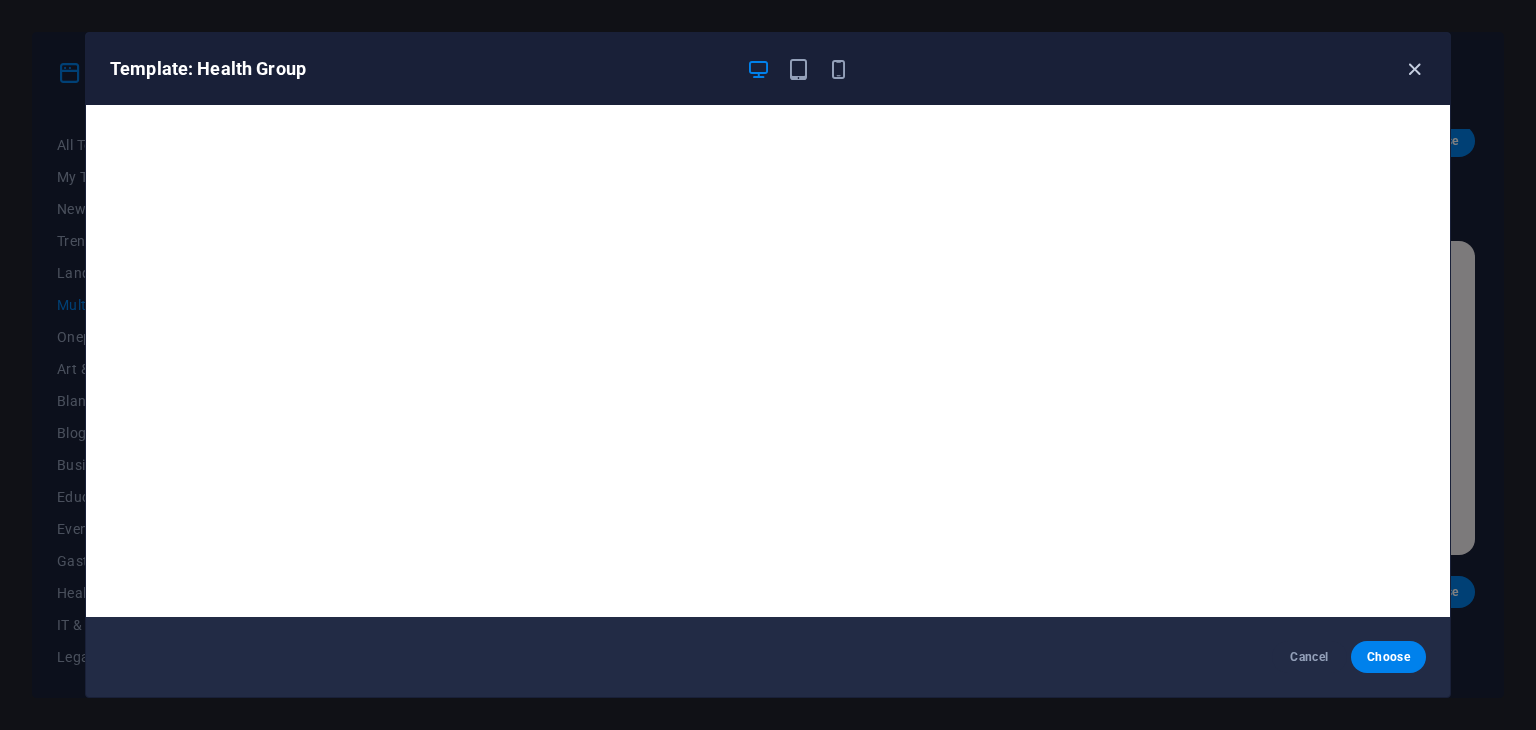 click at bounding box center [1414, 69] 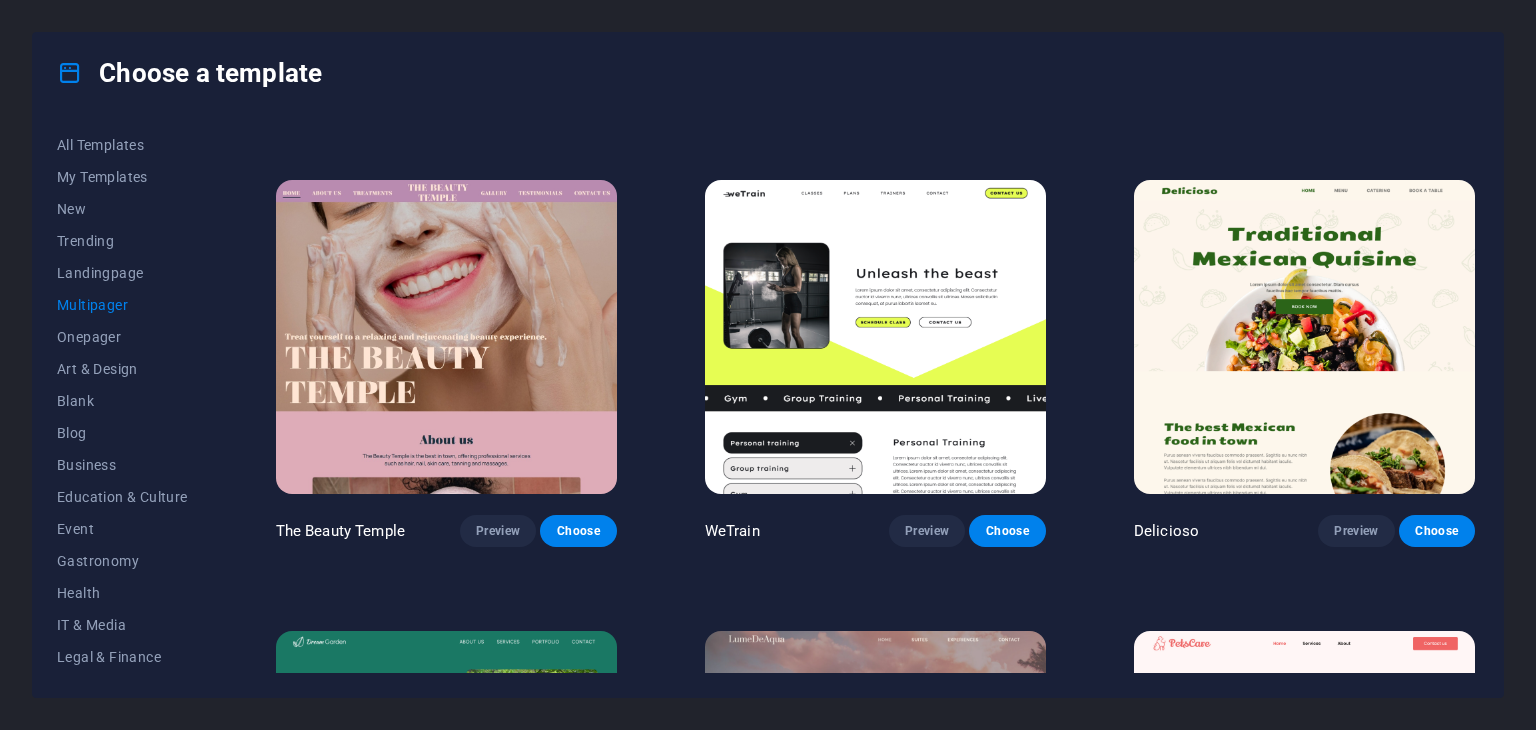 scroll, scrollTop: 1300, scrollLeft: 0, axis: vertical 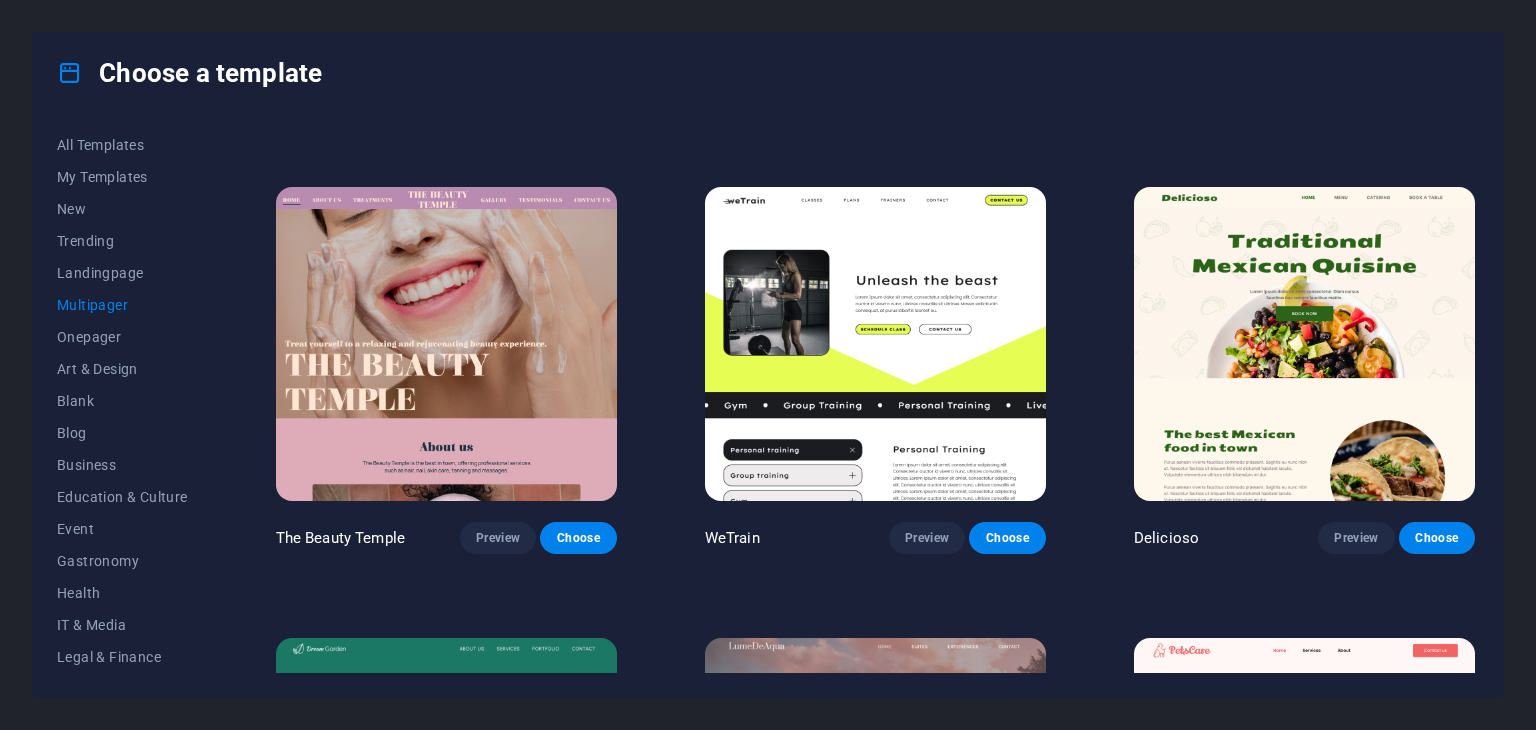 click at bounding box center (1304, 344) 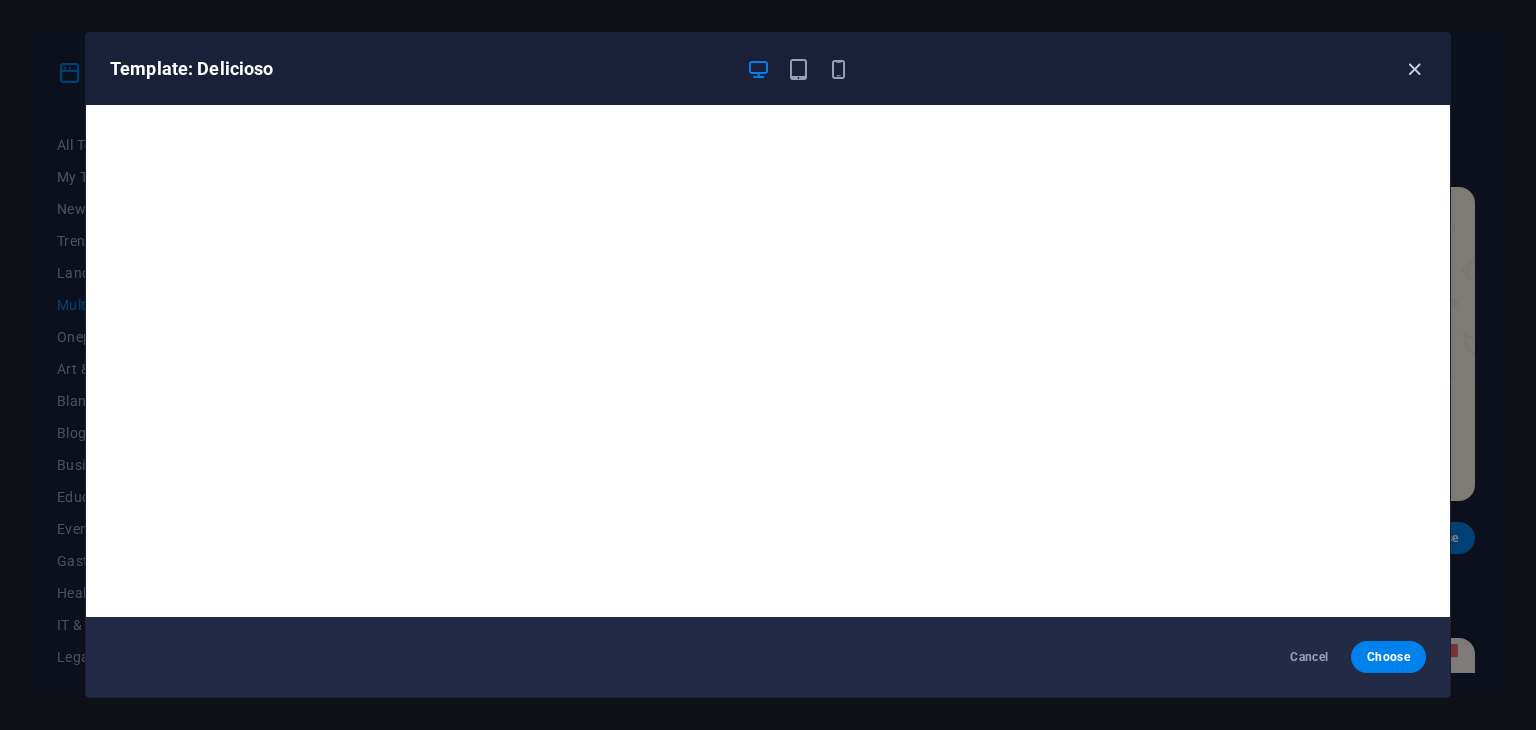 click at bounding box center [1414, 69] 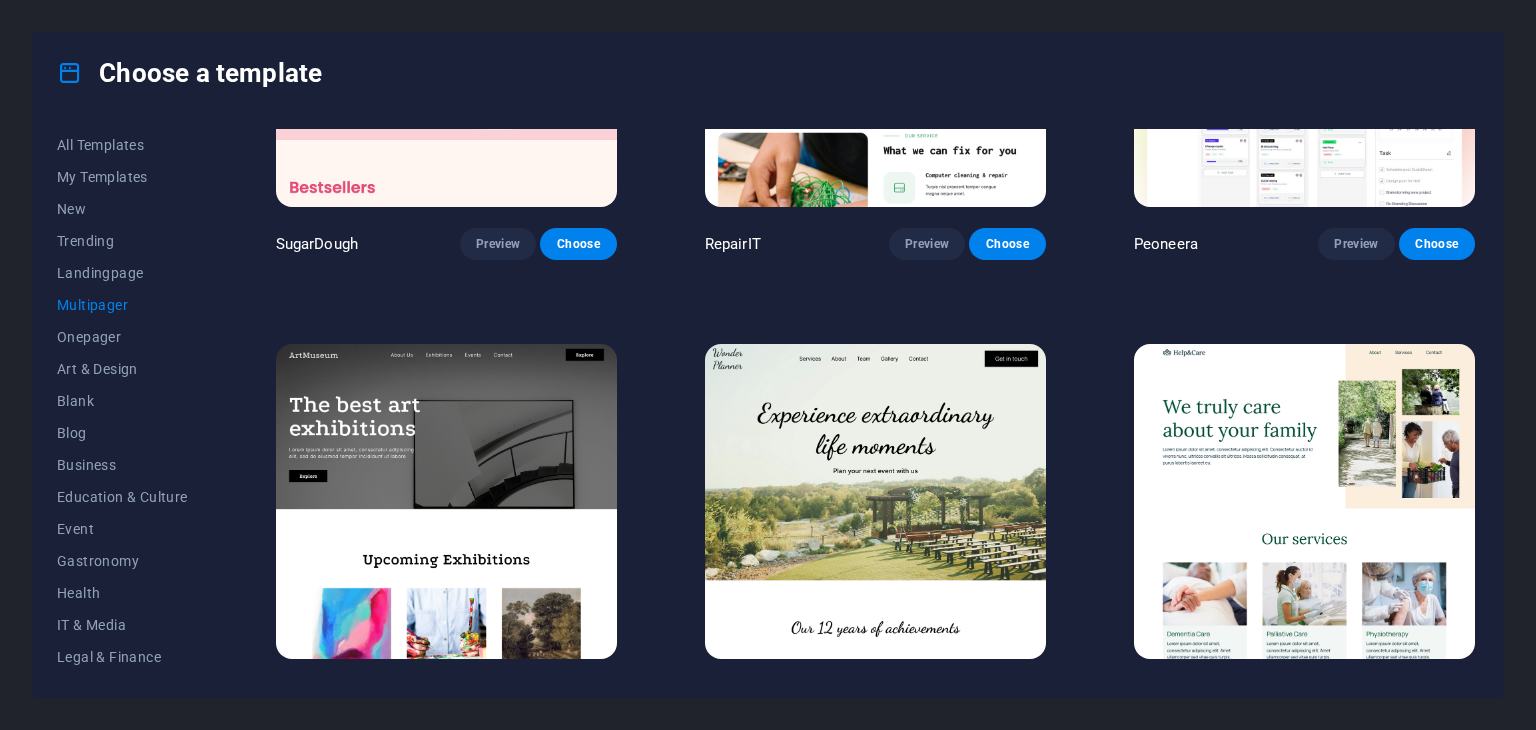 scroll, scrollTop: 200, scrollLeft: 0, axis: vertical 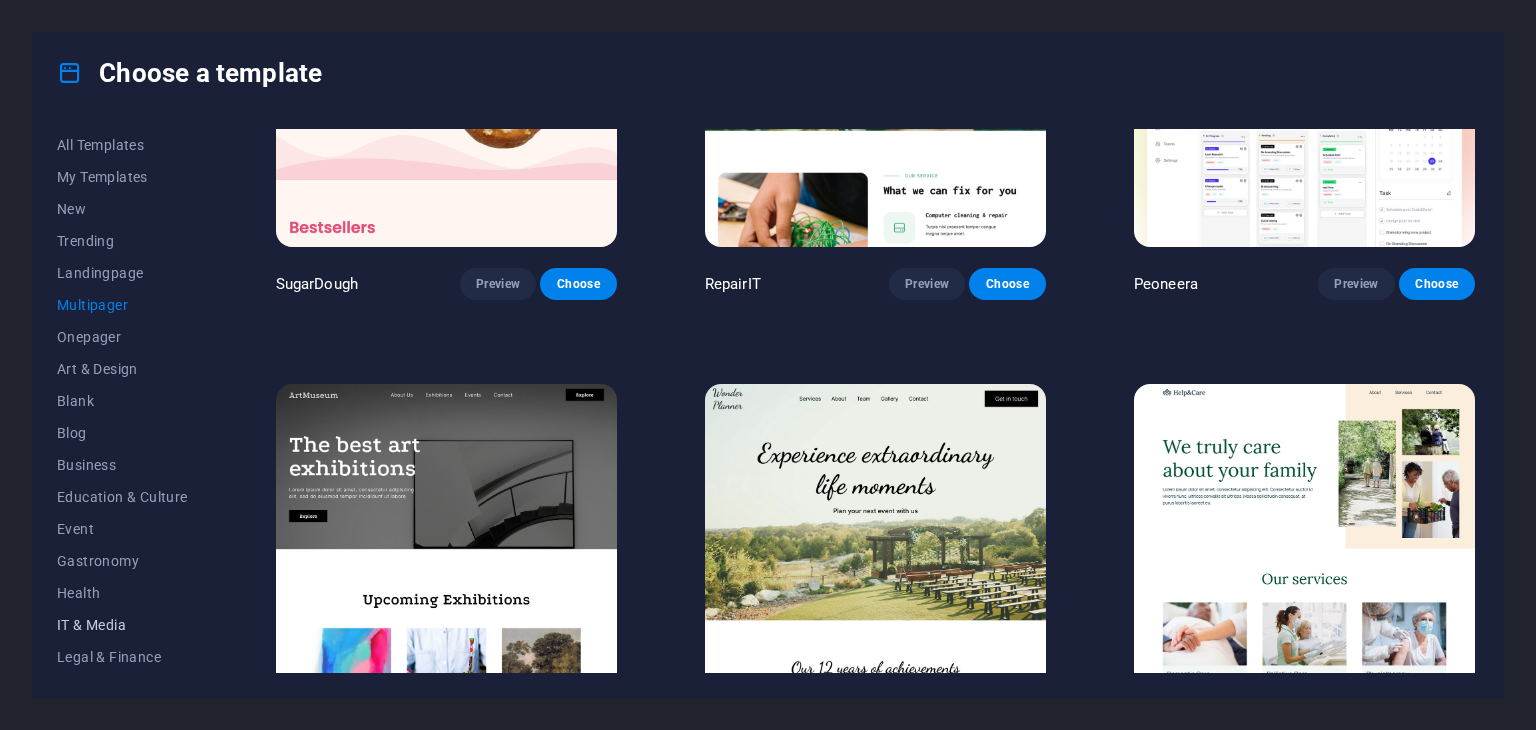 click on "IT & Media" at bounding box center (122, 625) 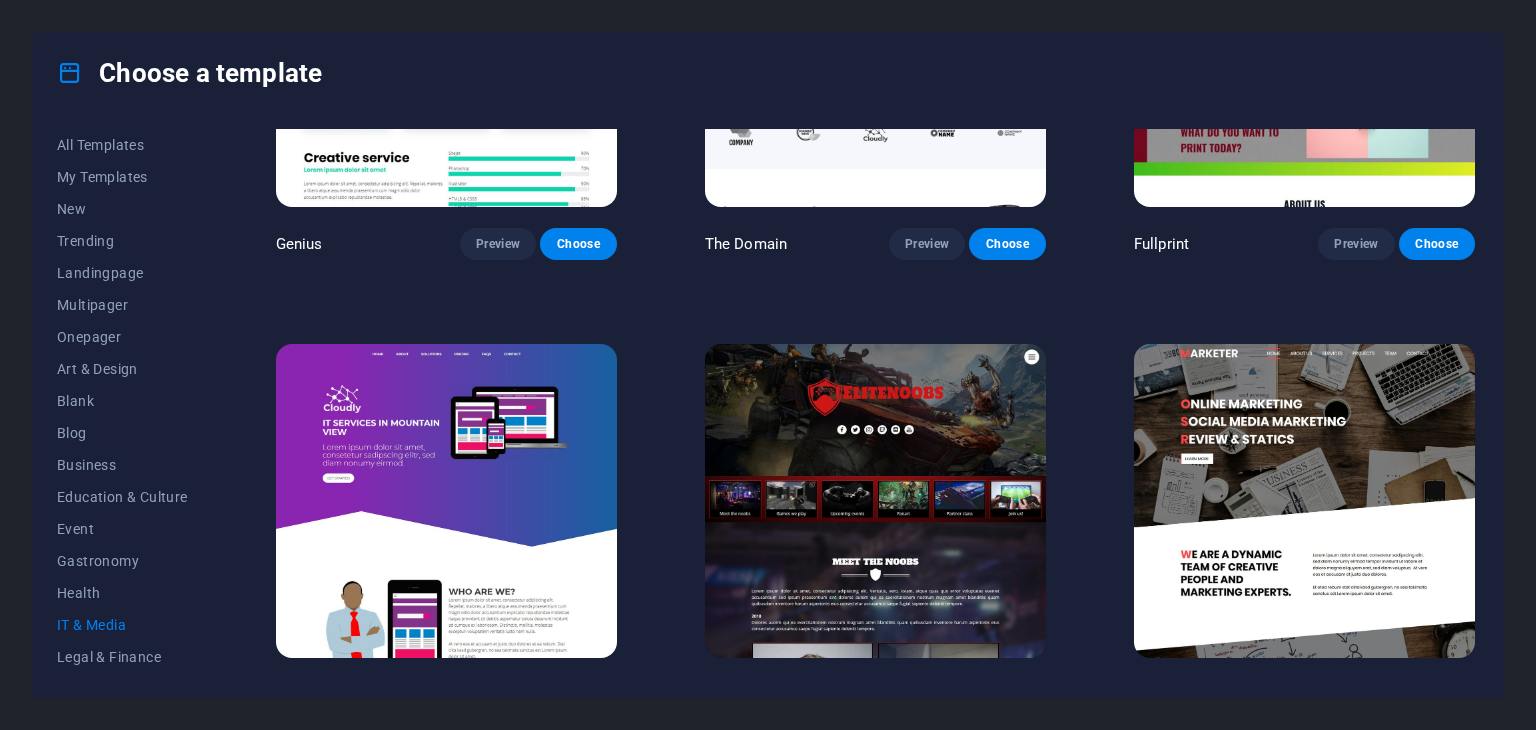 scroll, scrollTop: 1173, scrollLeft: 0, axis: vertical 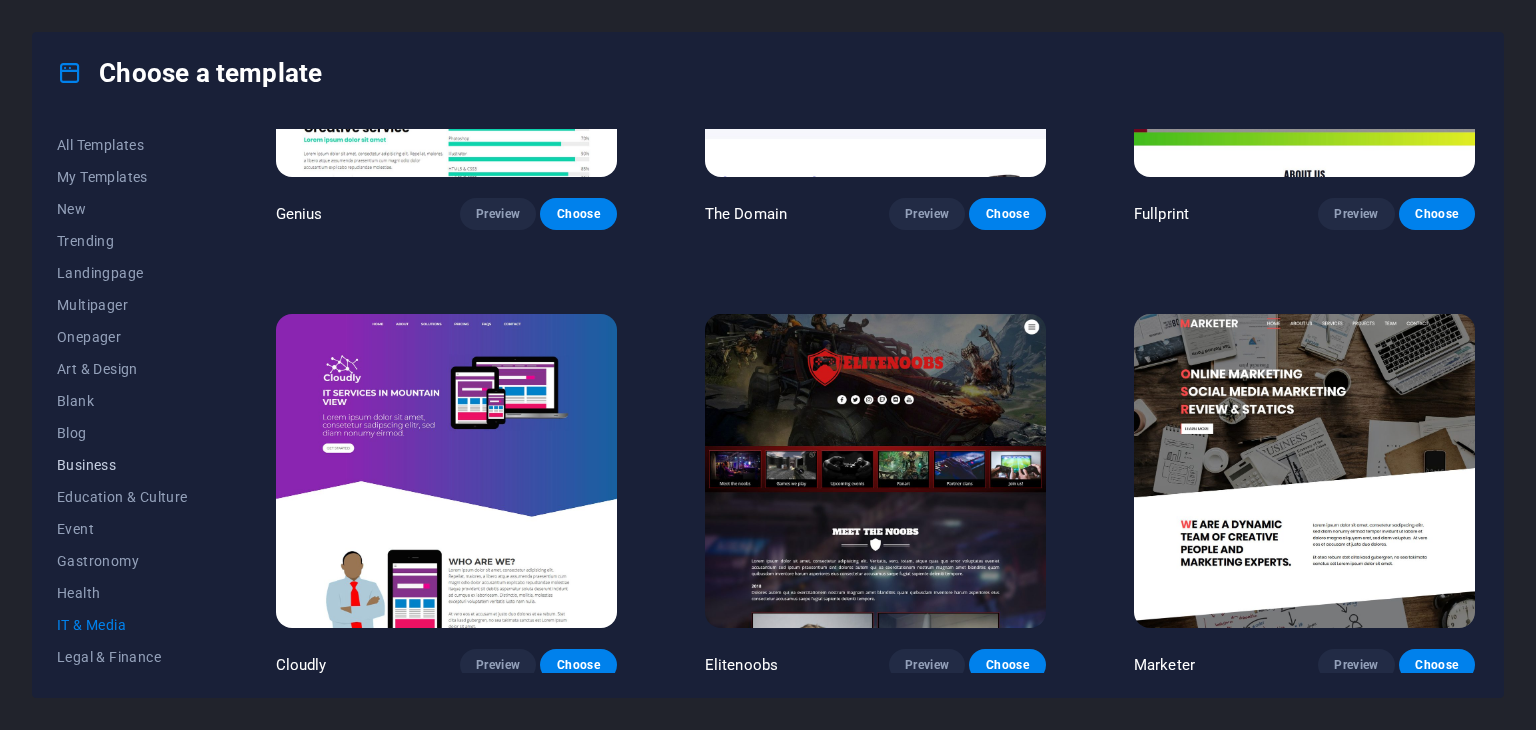 click on "Business" at bounding box center [122, 465] 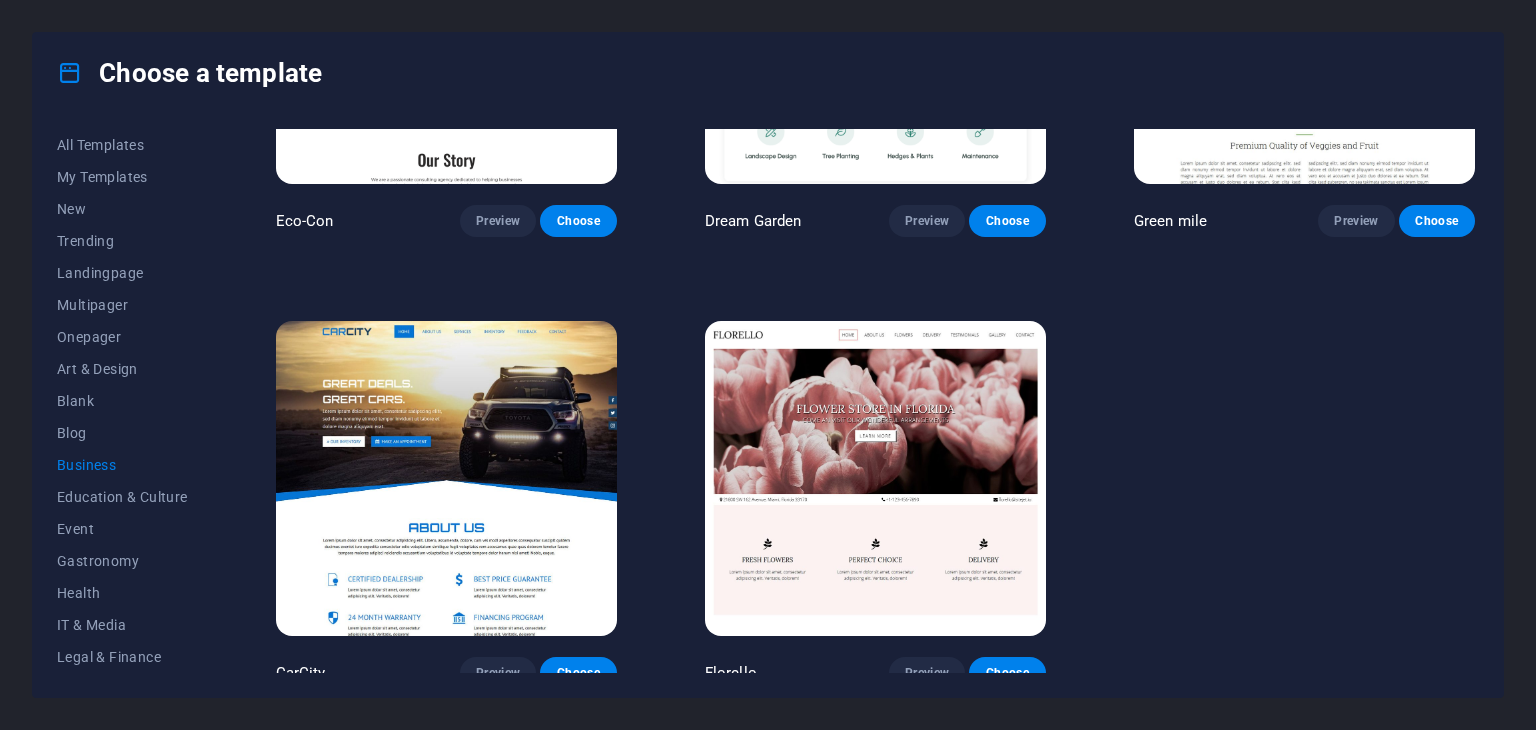 scroll, scrollTop: 274, scrollLeft: 0, axis: vertical 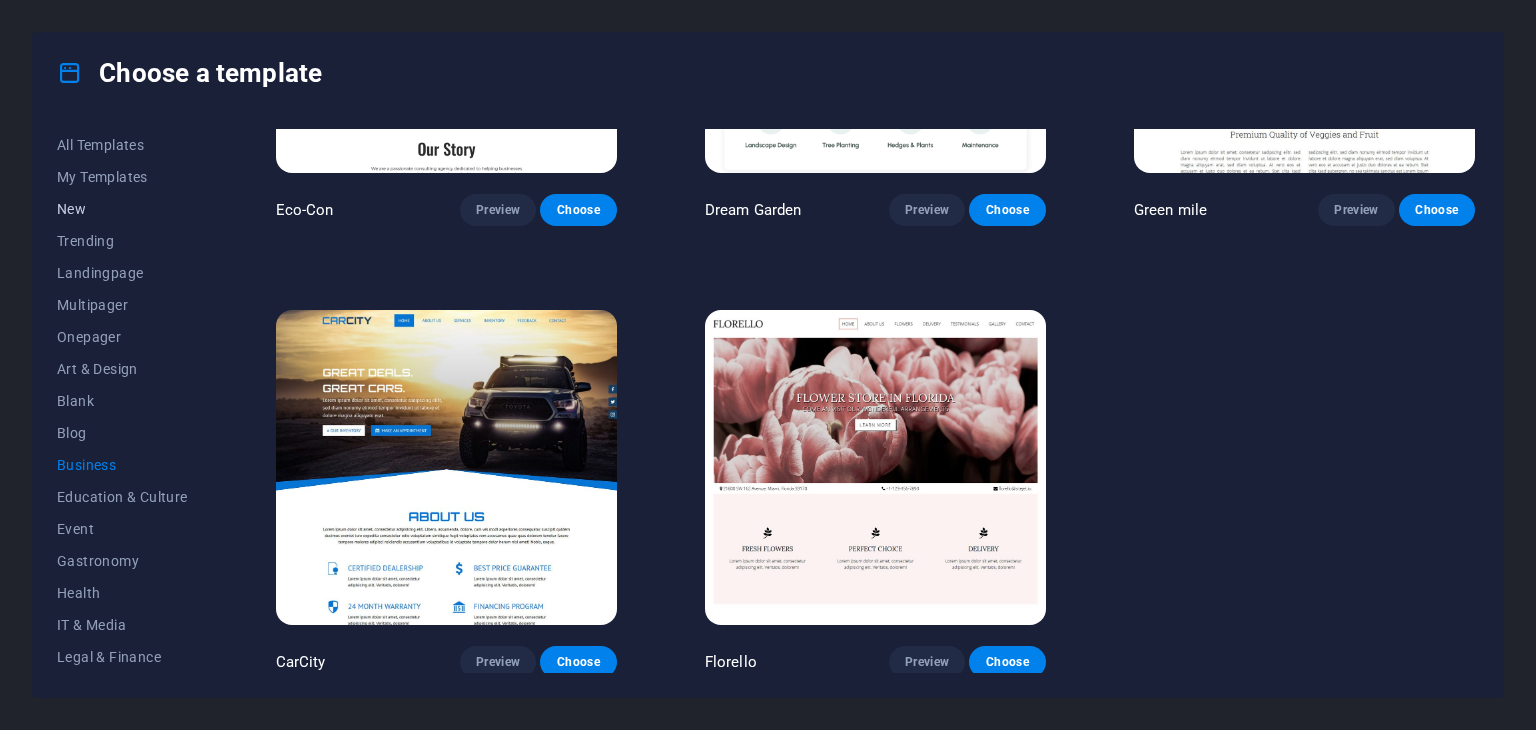 click on "New" at bounding box center (122, 209) 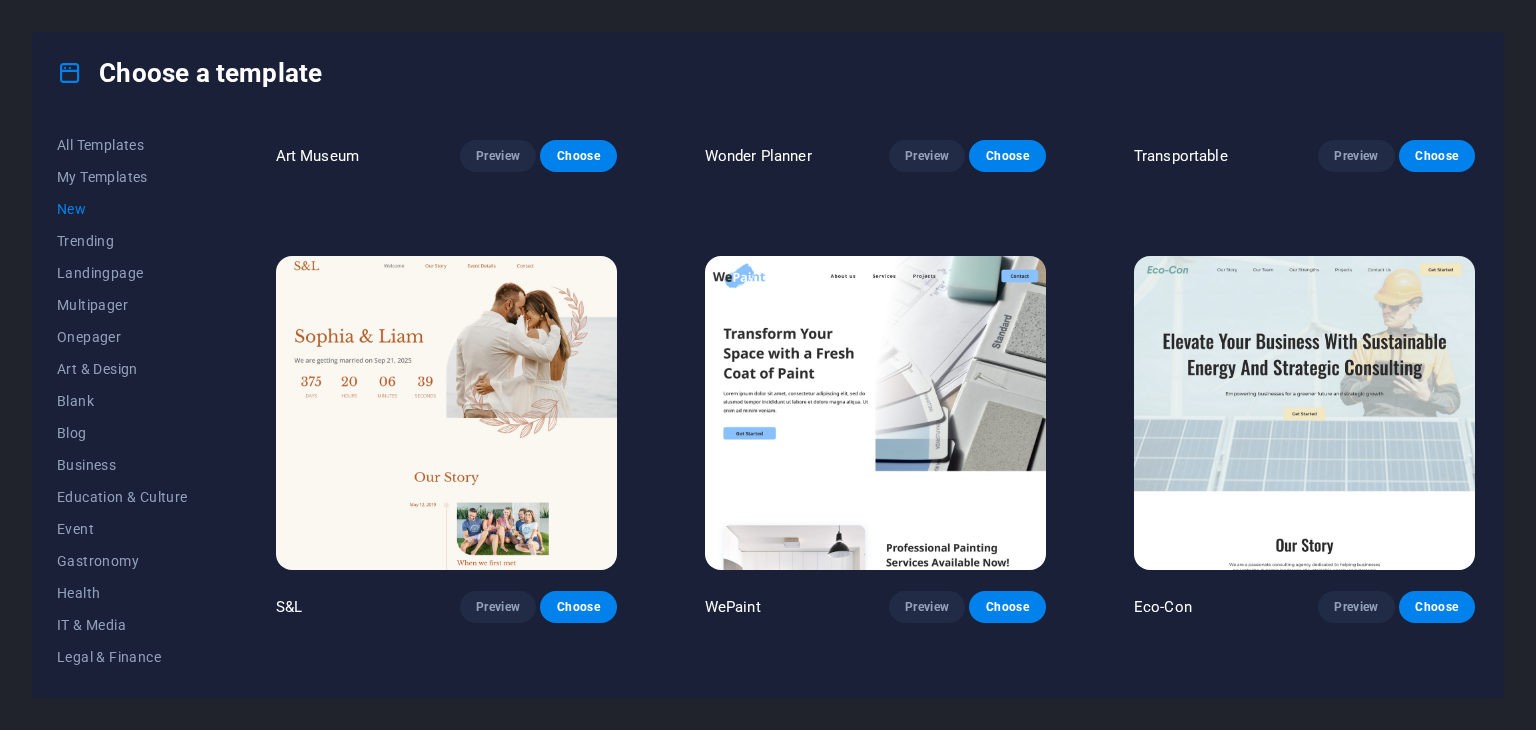scroll, scrollTop: 772, scrollLeft: 0, axis: vertical 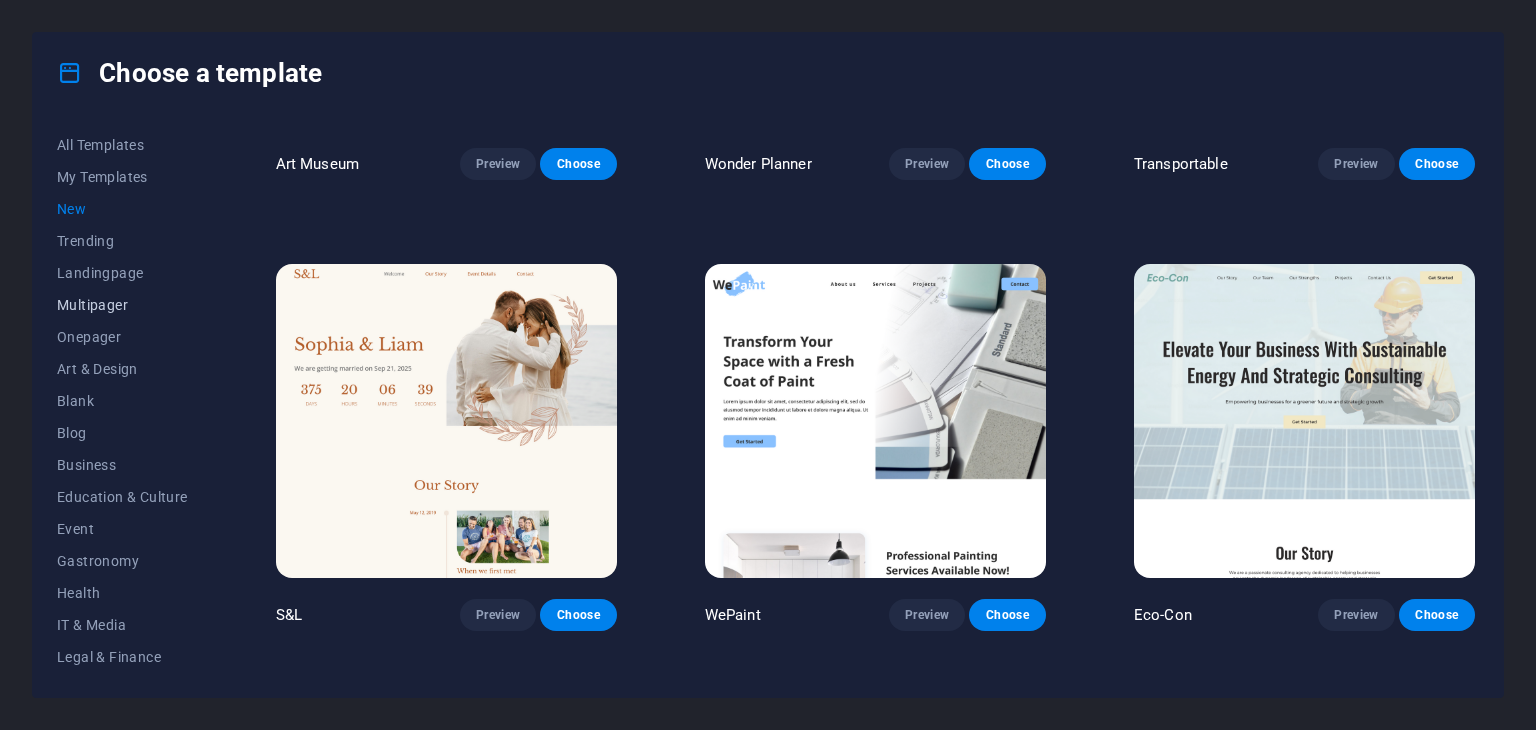 click on "Multipager" at bounding box center [122, 305] 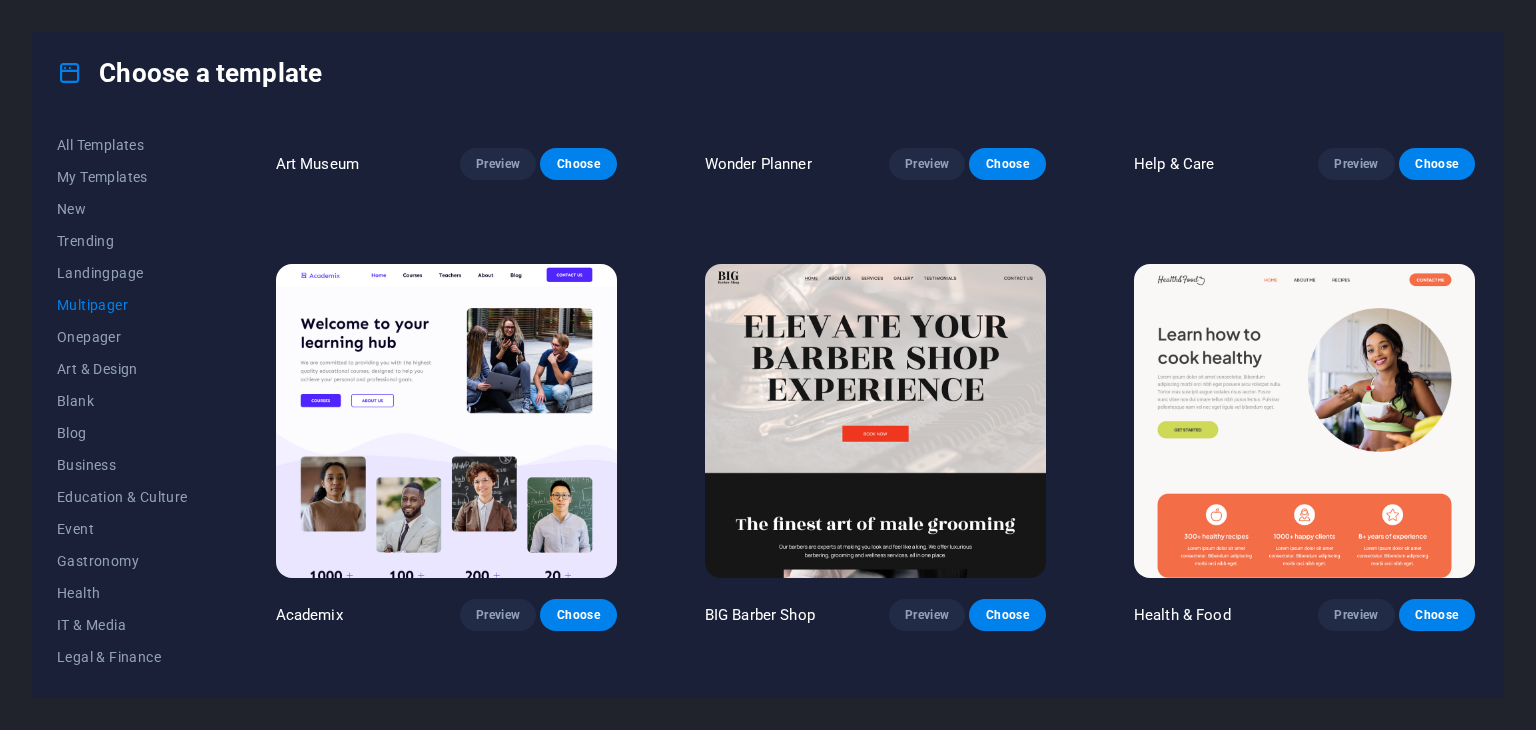 click at bounding box center (446, 421) 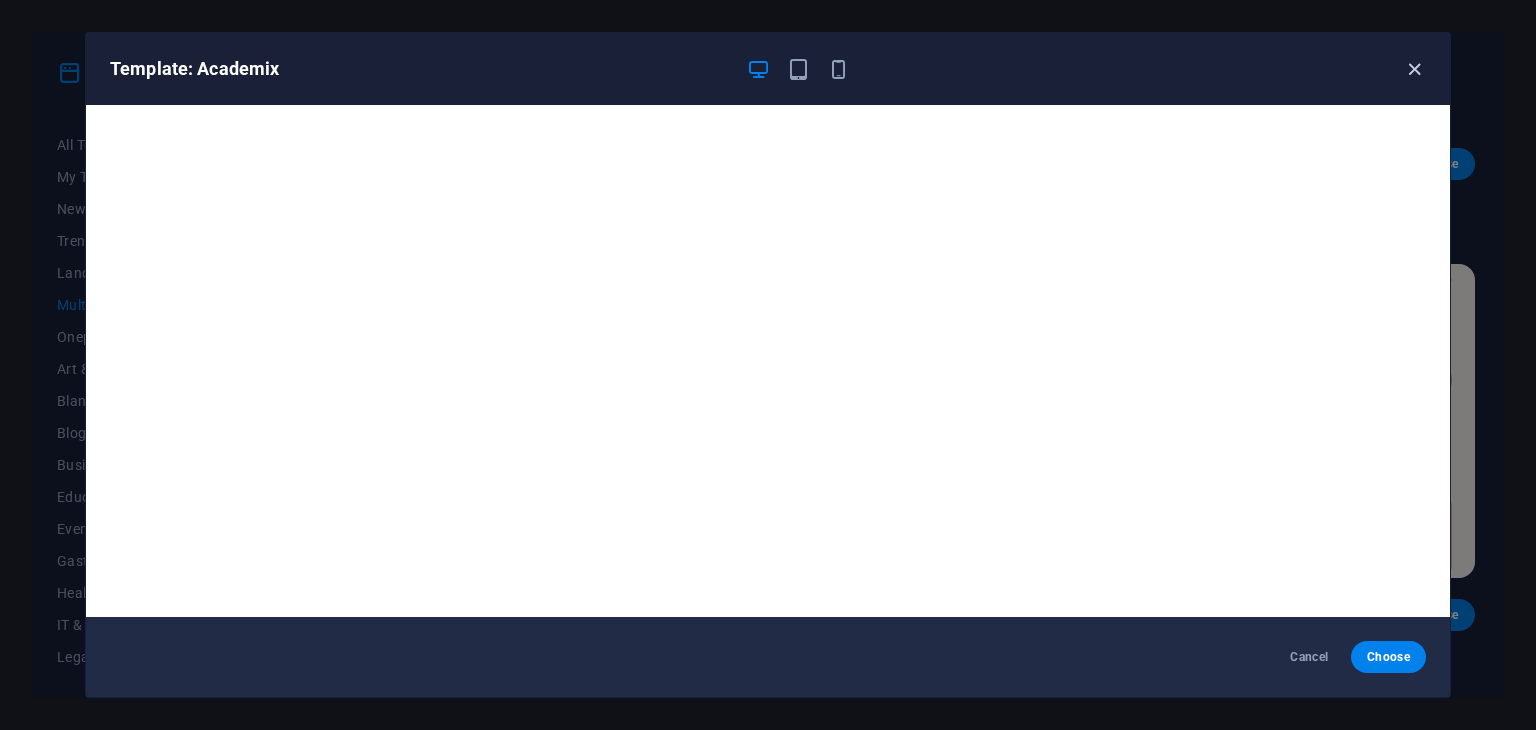 click at bounding box center [1414, 69] 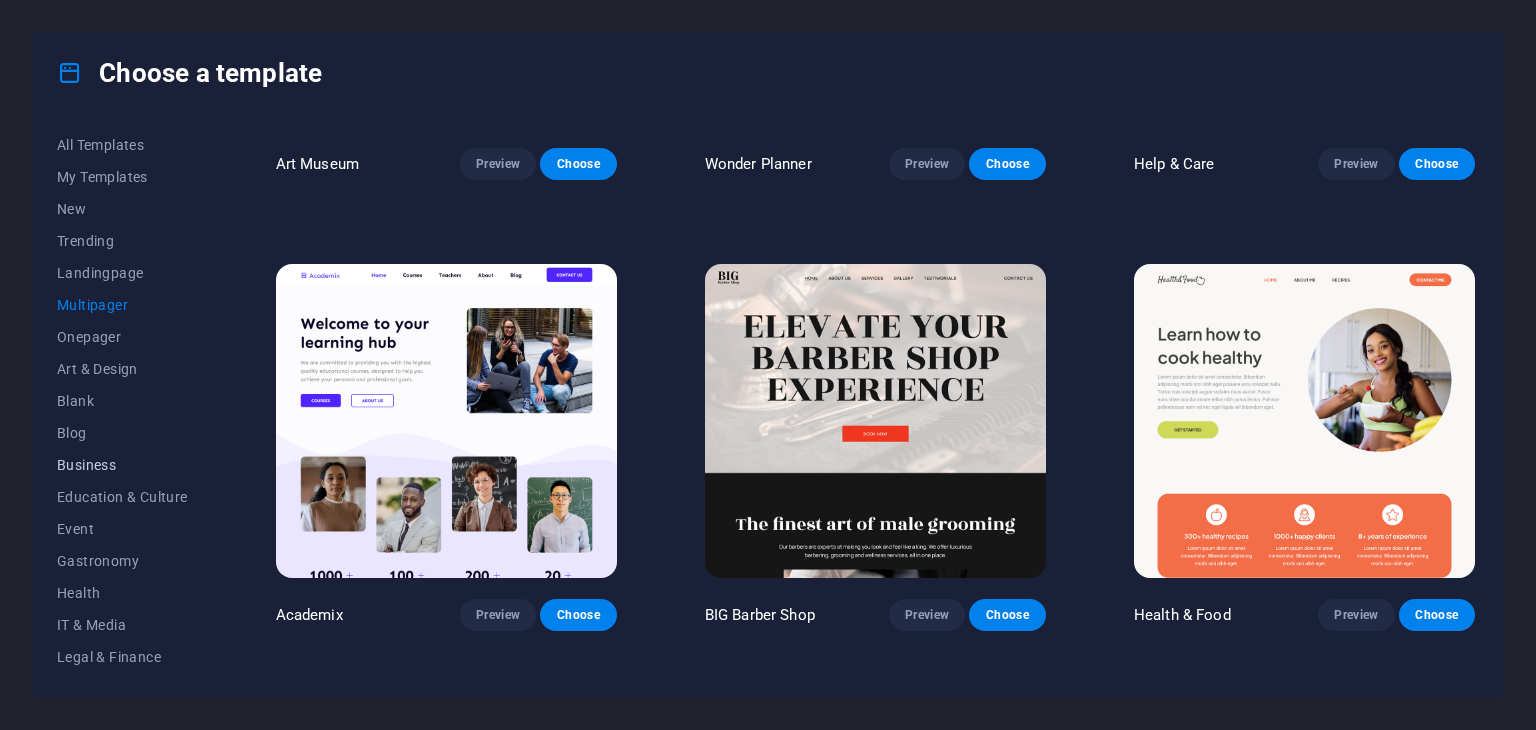 click on "Business" at bounding box center [122, 465] 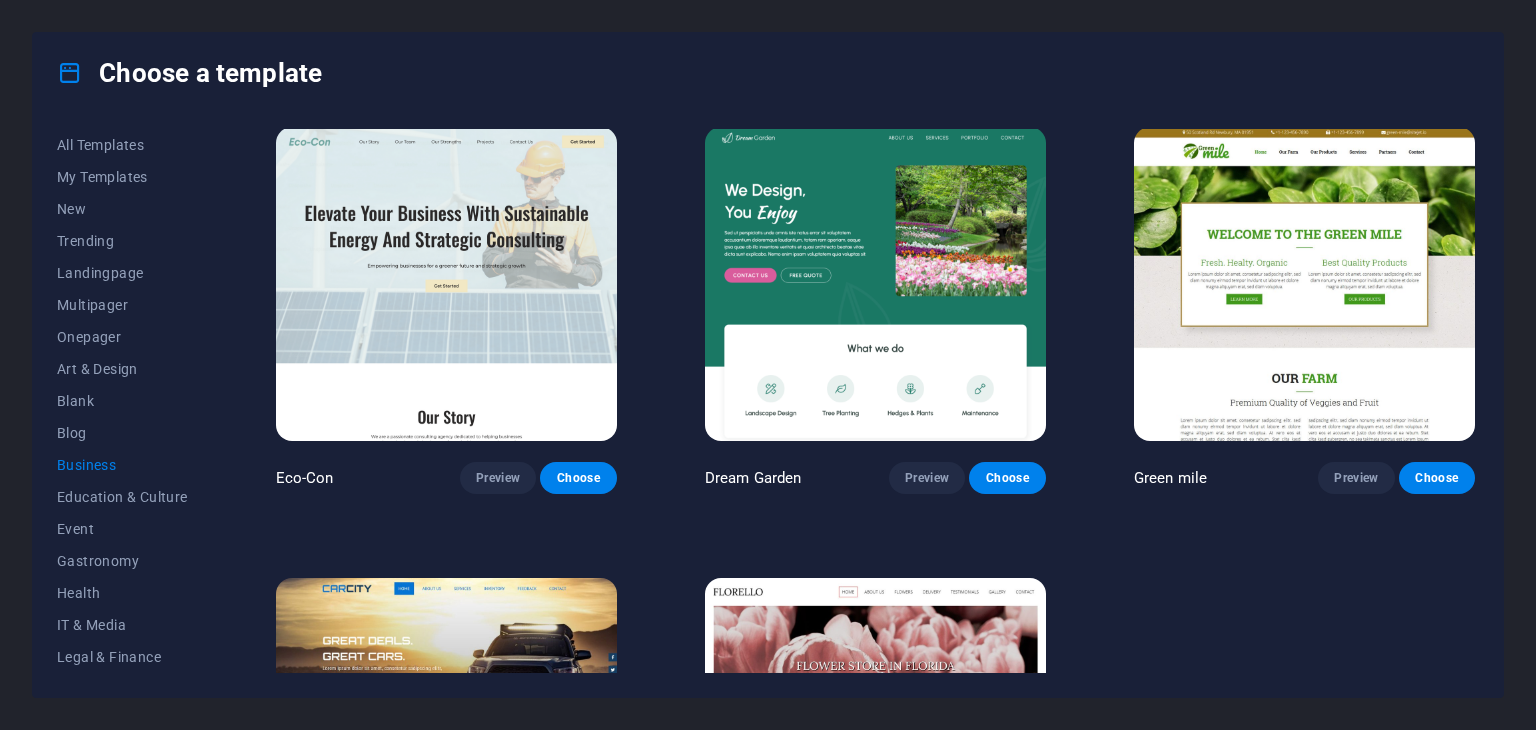 scroll, scrollTop: 0, scrollLeft: 0, axis: both 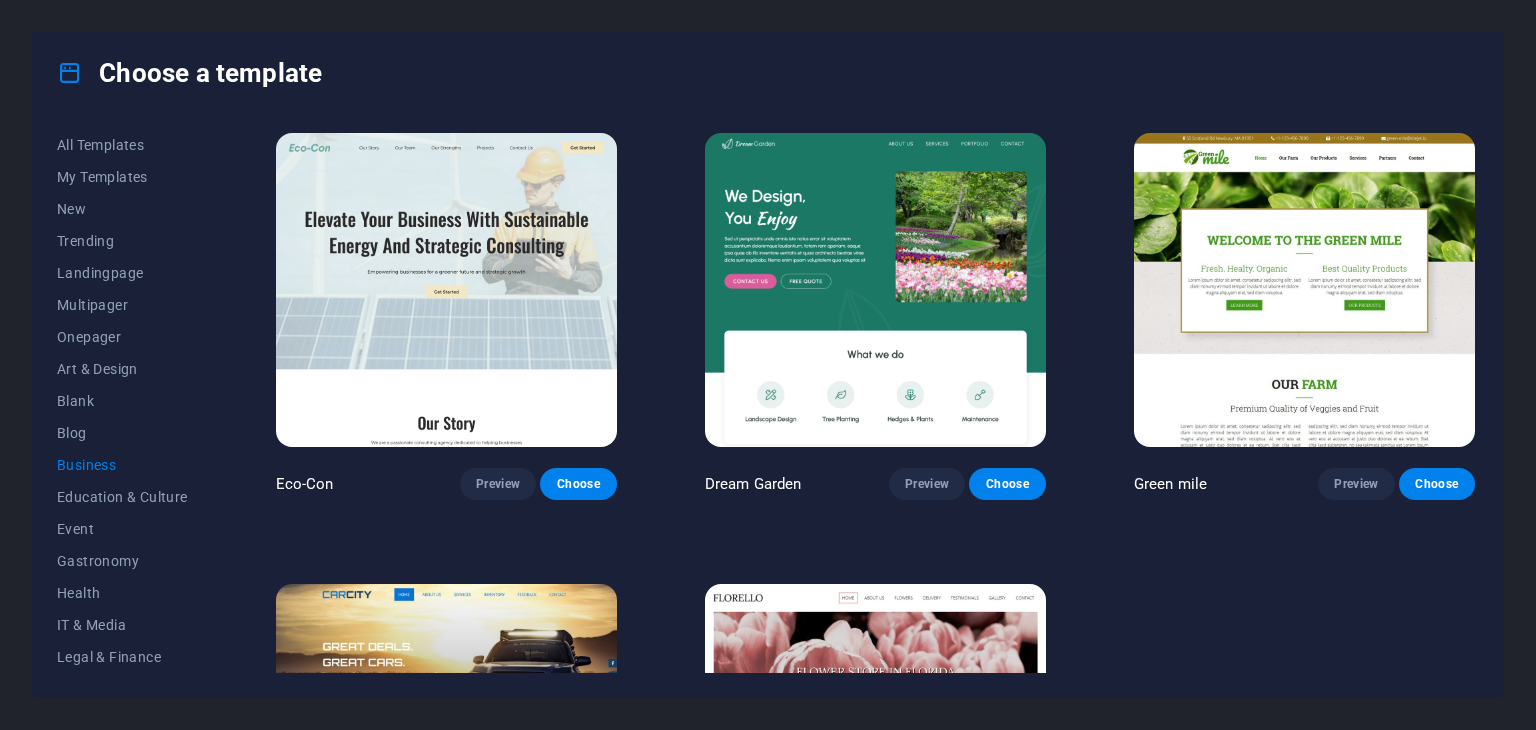 click at bounding box center [446, 290] 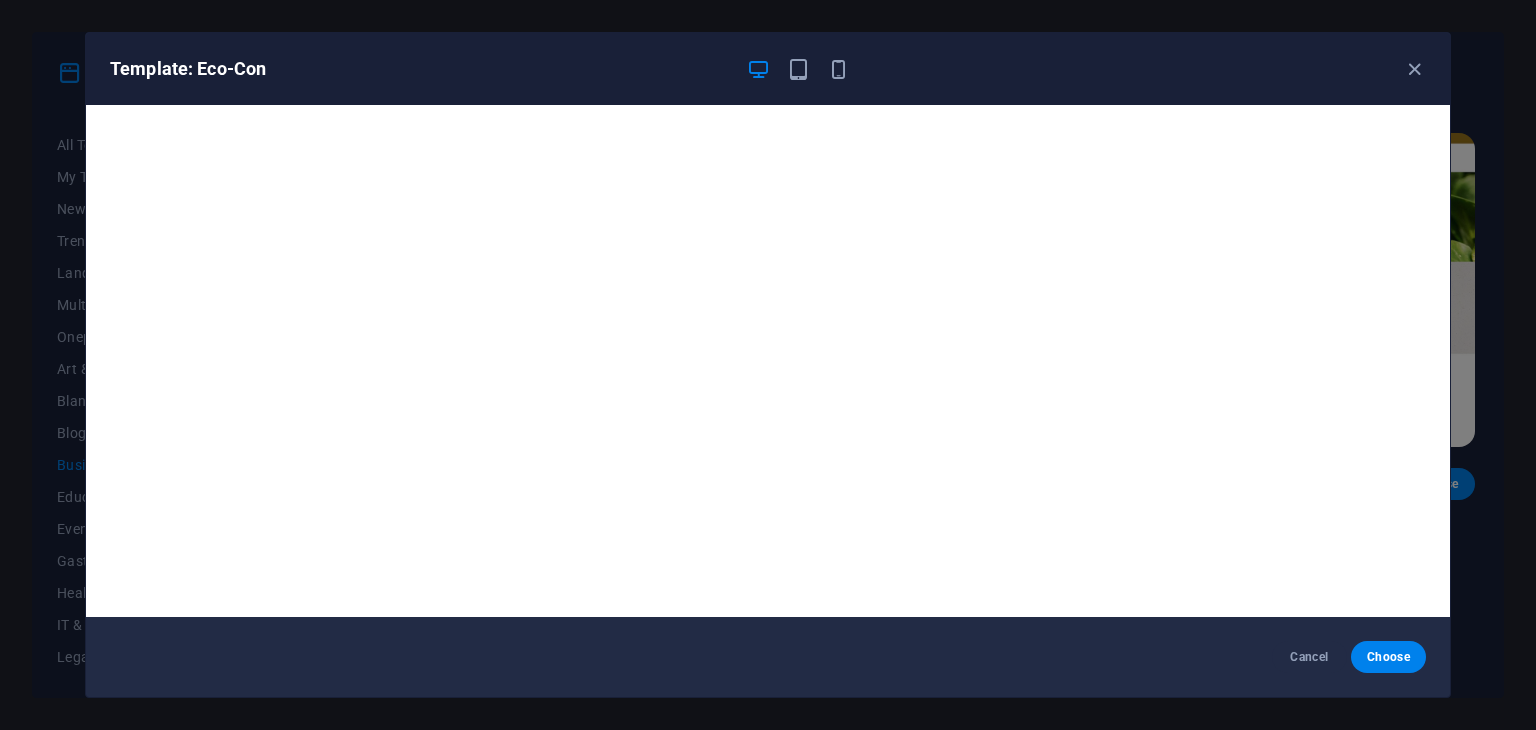 click on "Template: Eco-Con Cancel Choose" at bounding box center [768, 365] 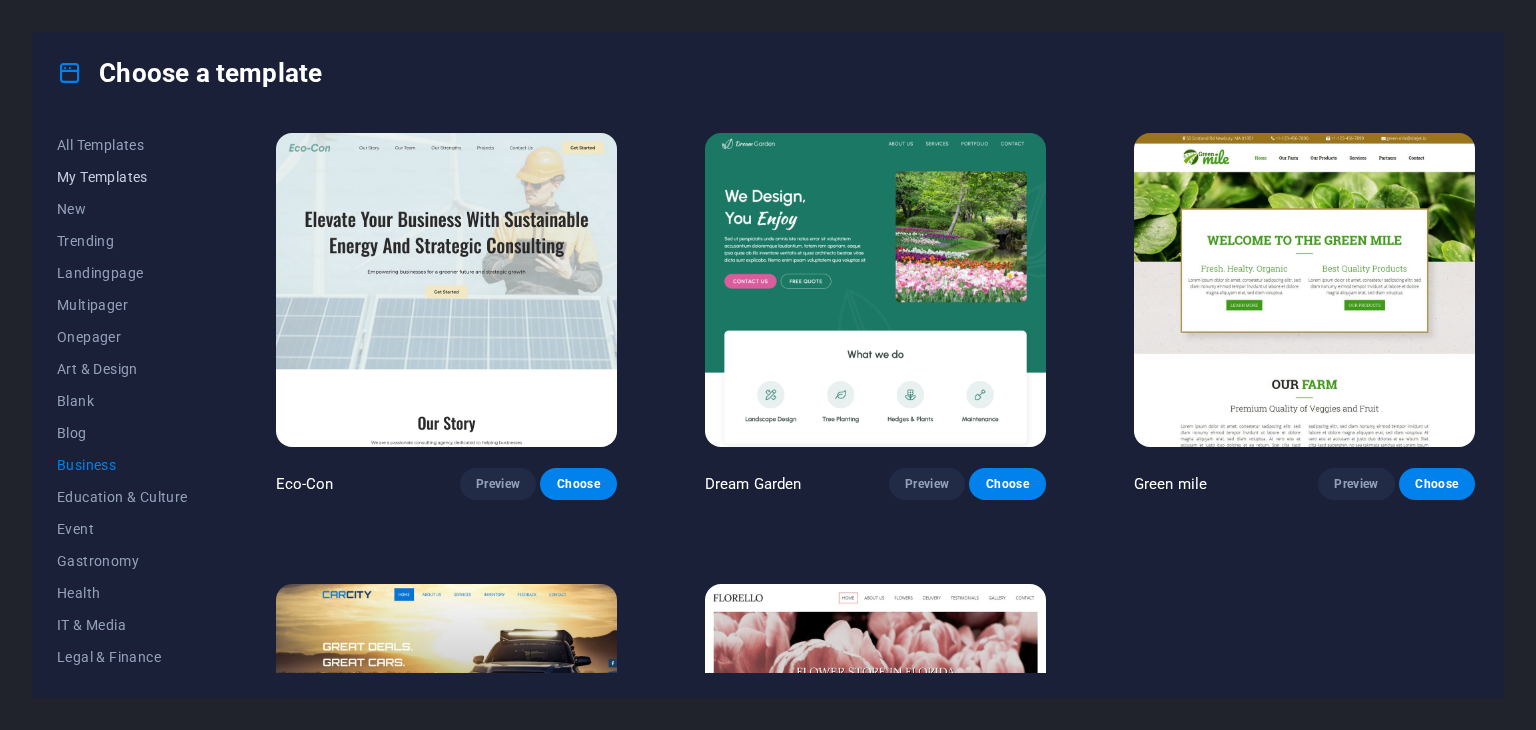 click on "My Templates" at bounding box center [122, 177] 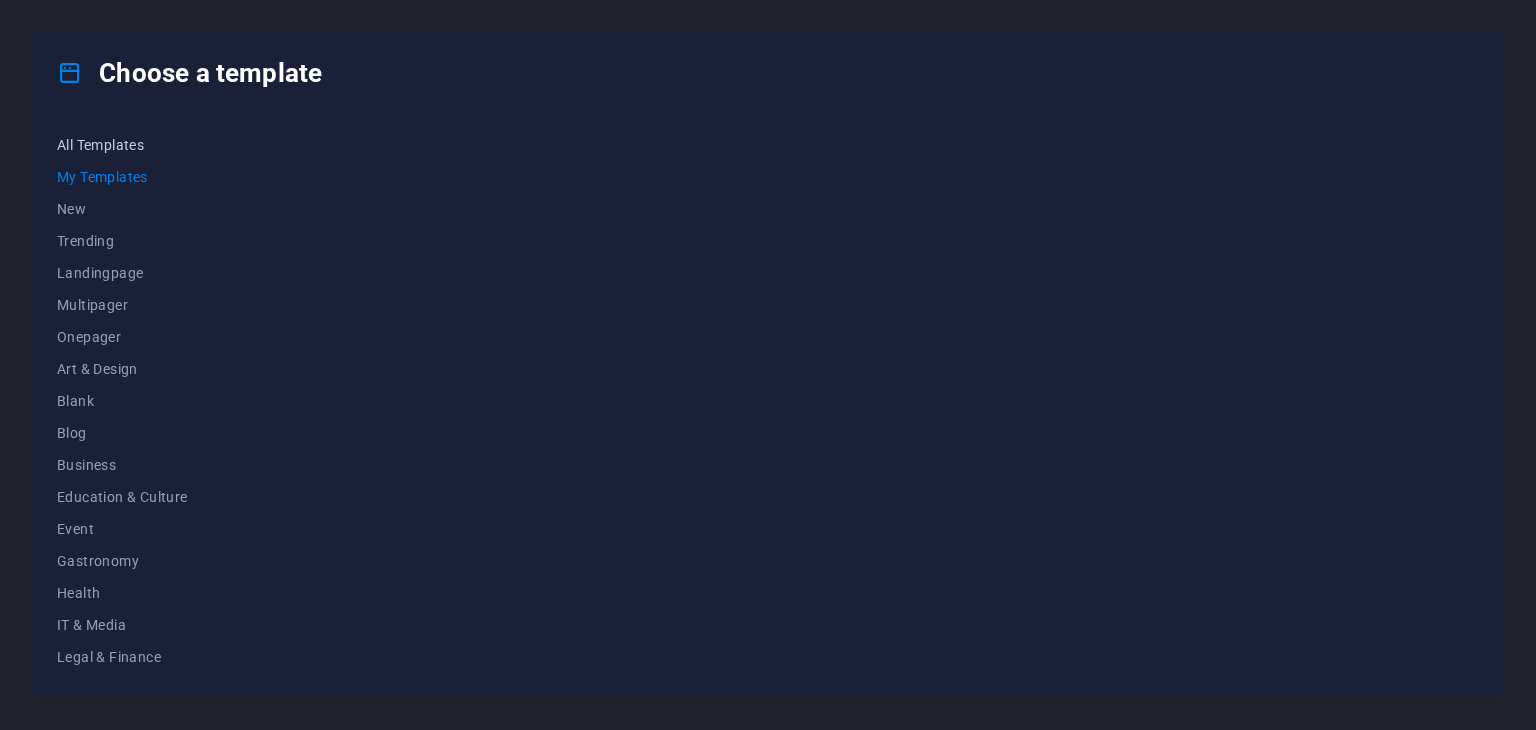 click on "All Templates" at bounding box center (122, 145) 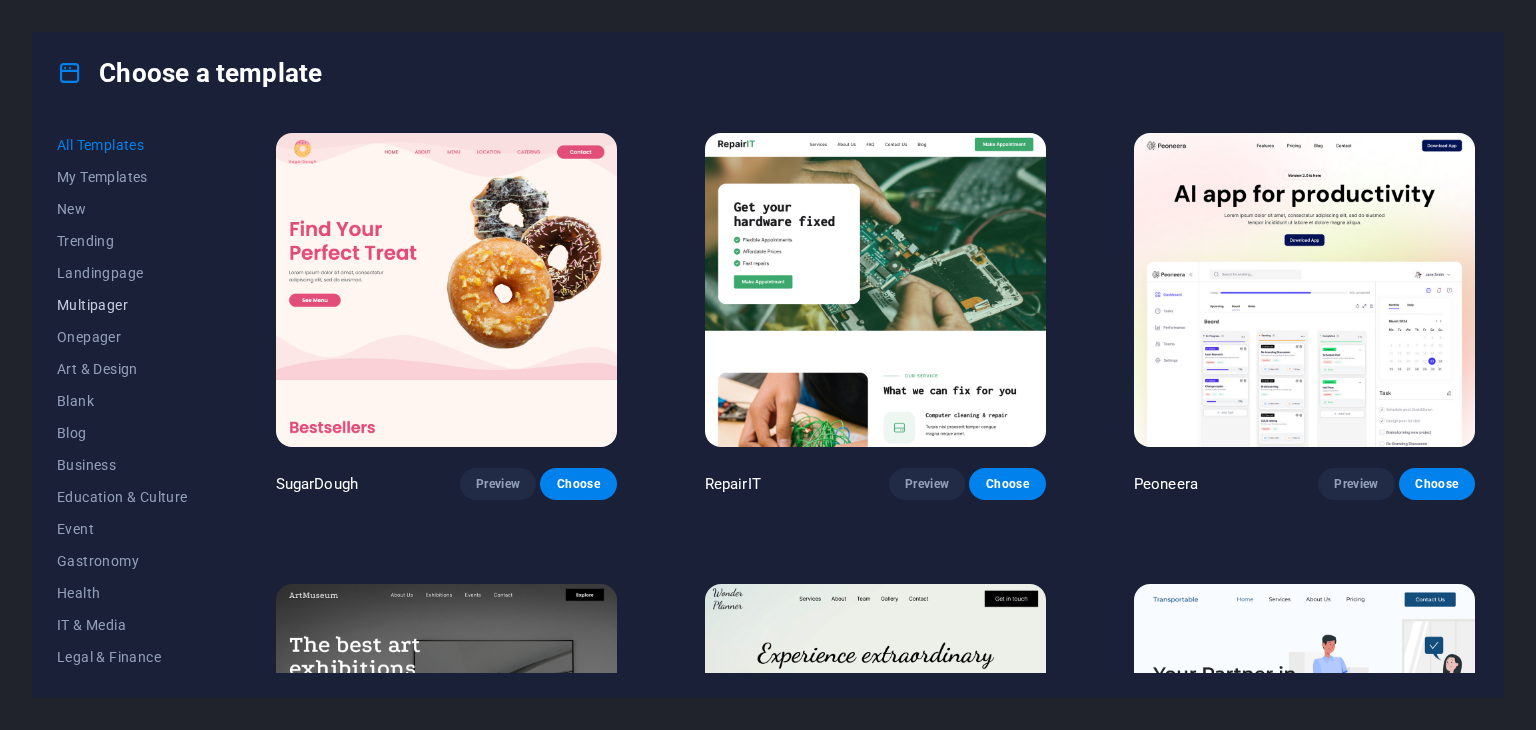 click on "Multipager" at bounding box center [122, 305] 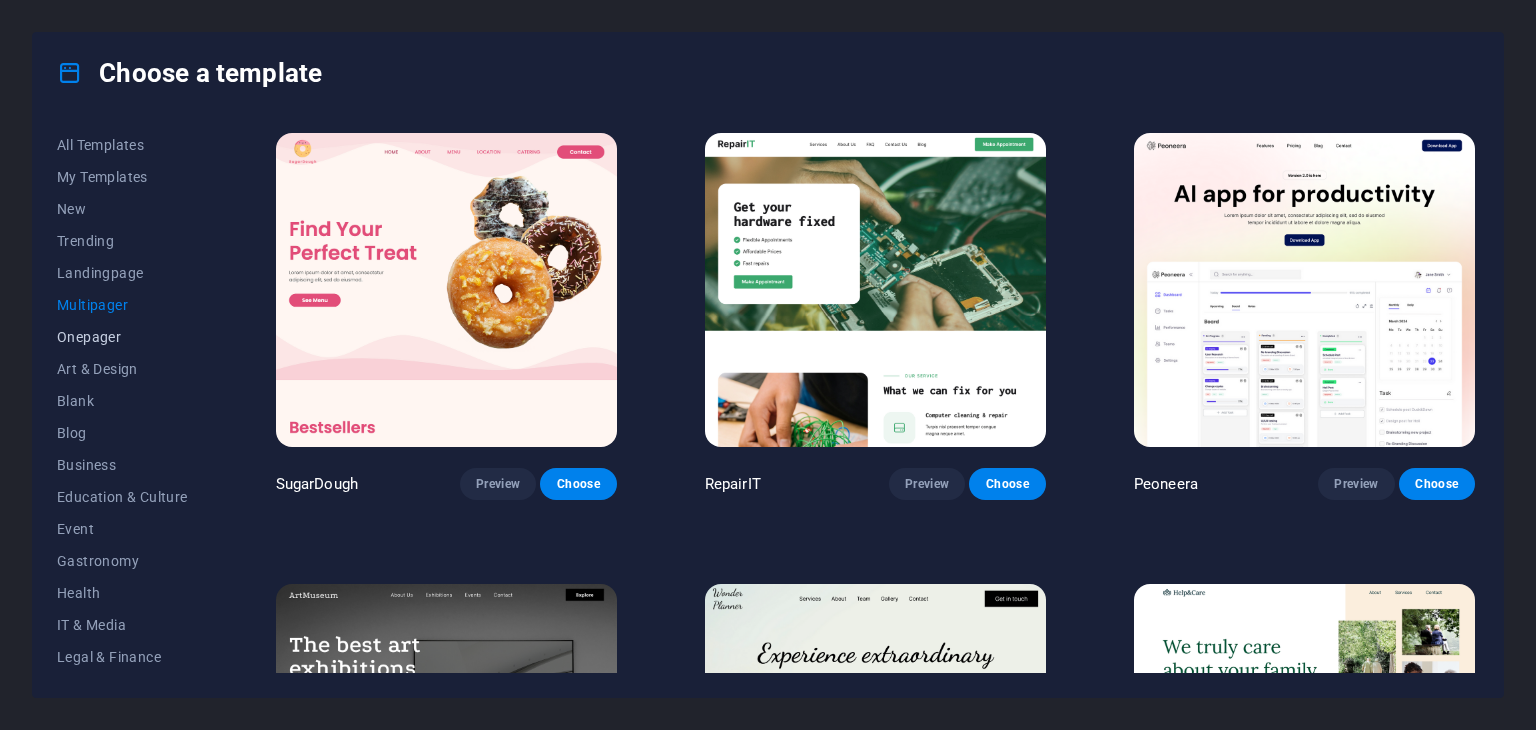 click on "Onepager" at bounding box center [122, 337] 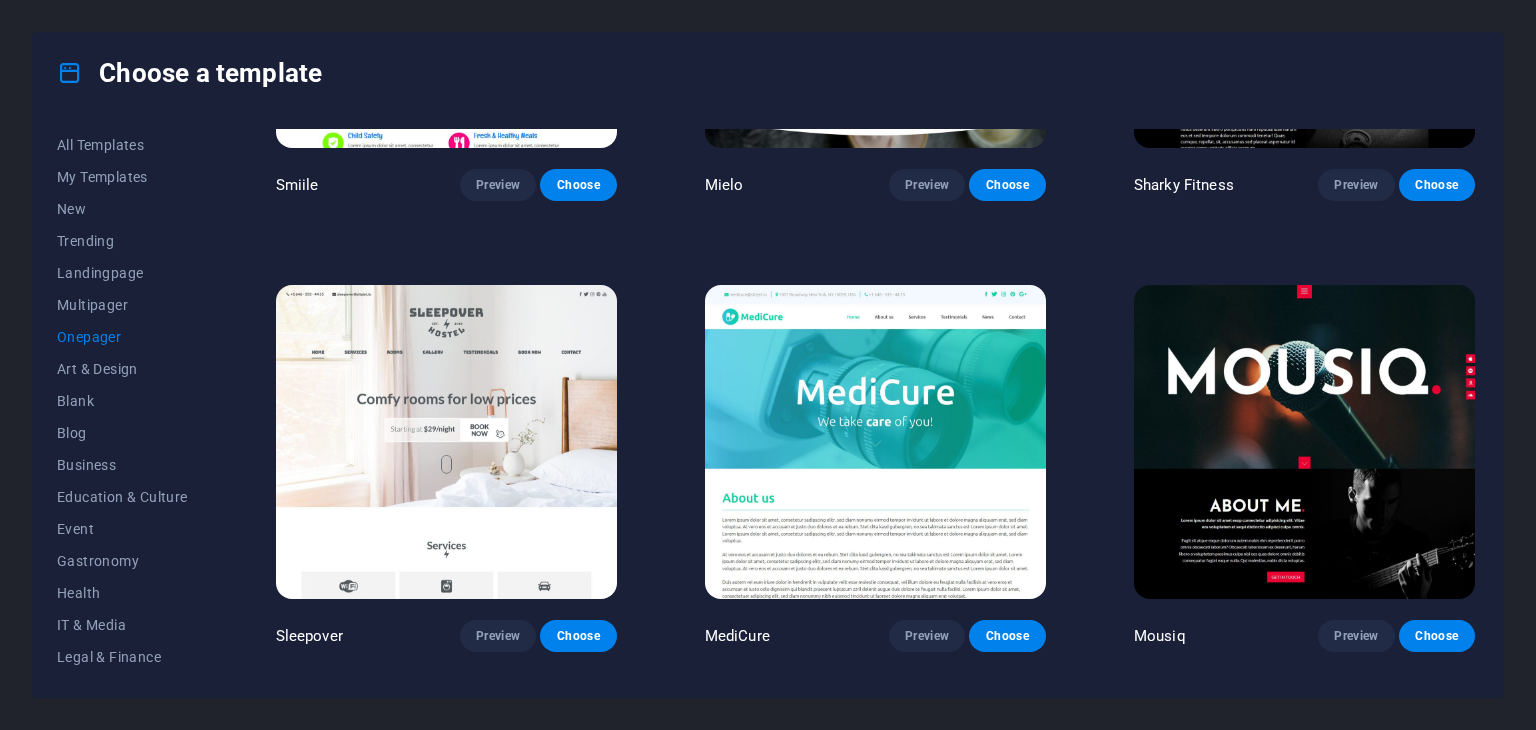 scroll, scrollTop: 6200, scrollLeft: 0, axis: vertical 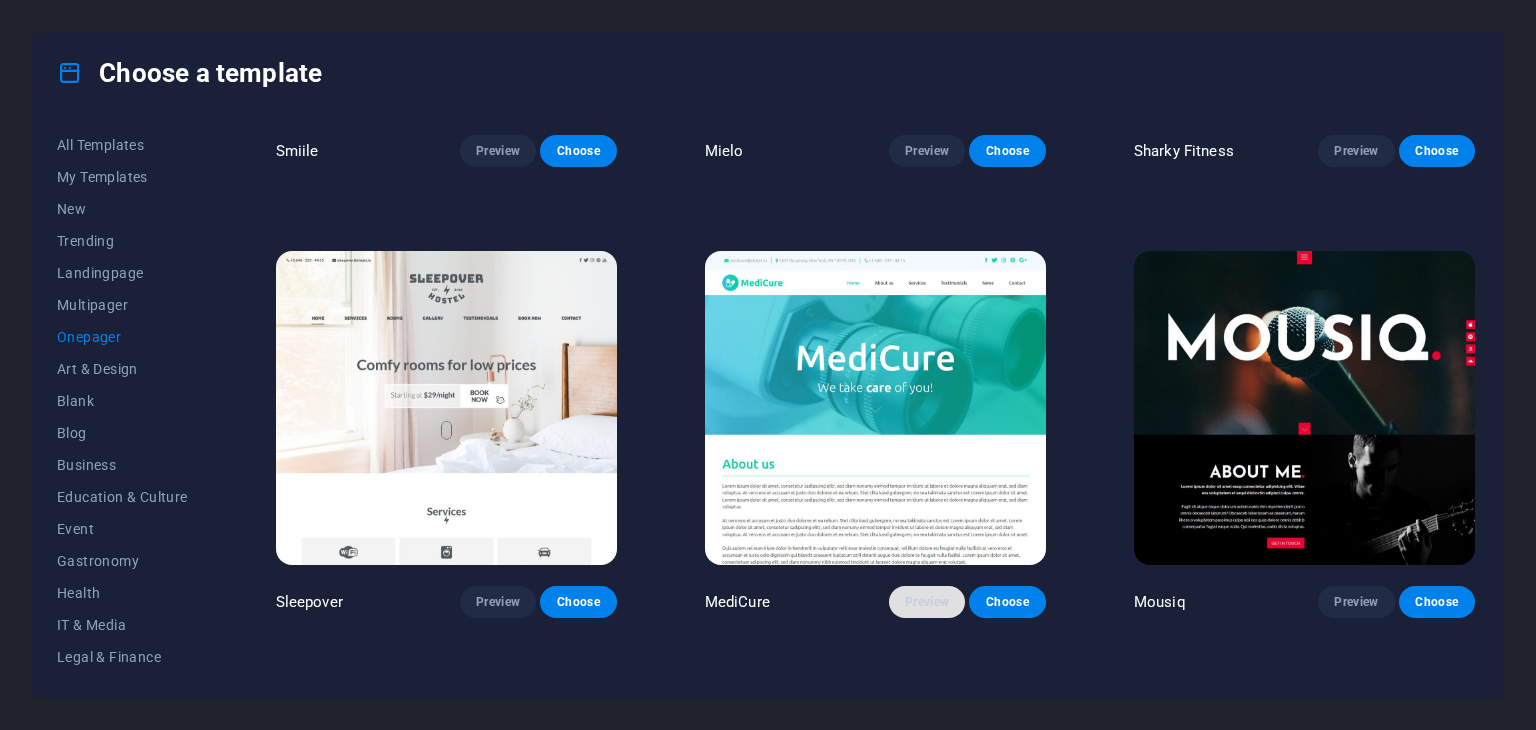 click on "Preview" at bounding box center [927, 602] 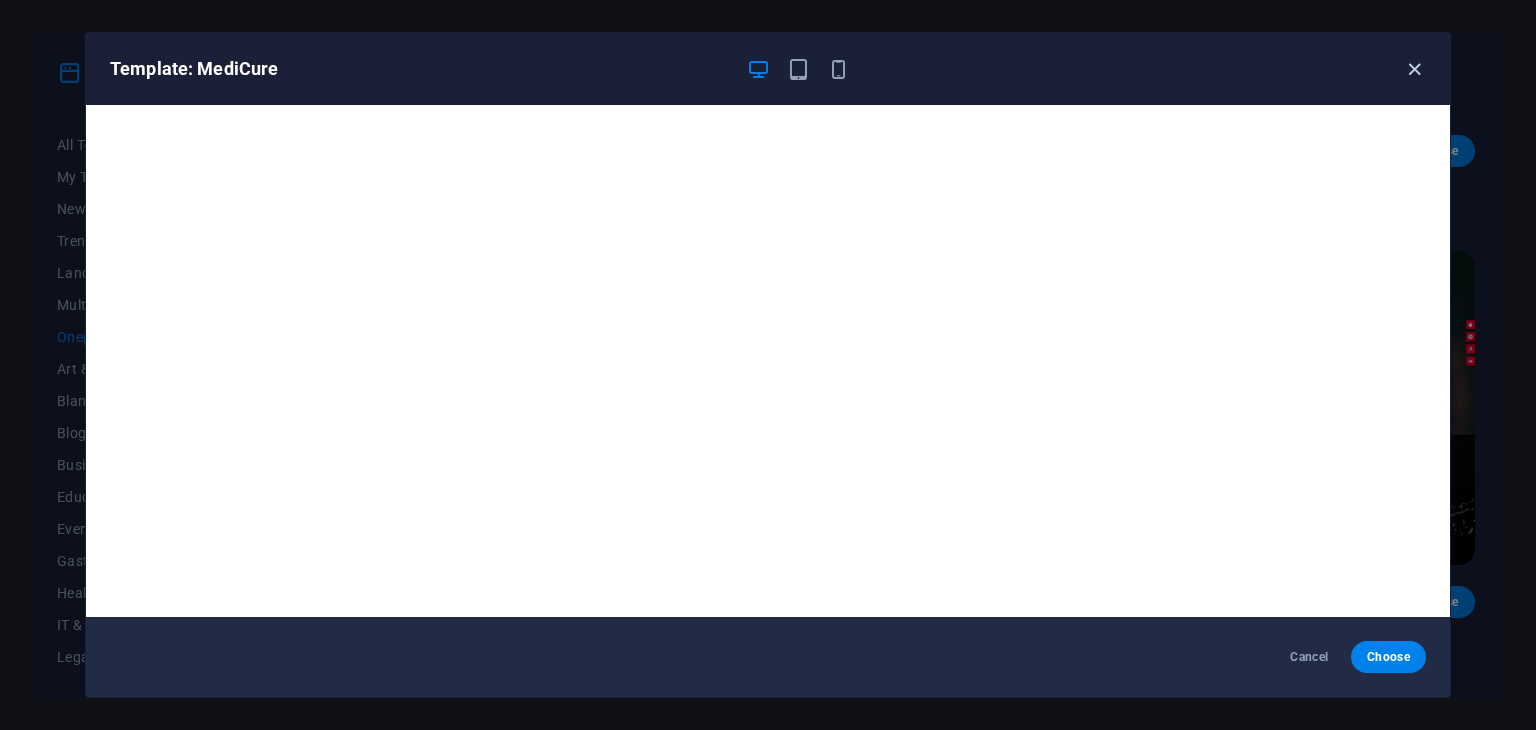 click at bounding box center (1414, 69) 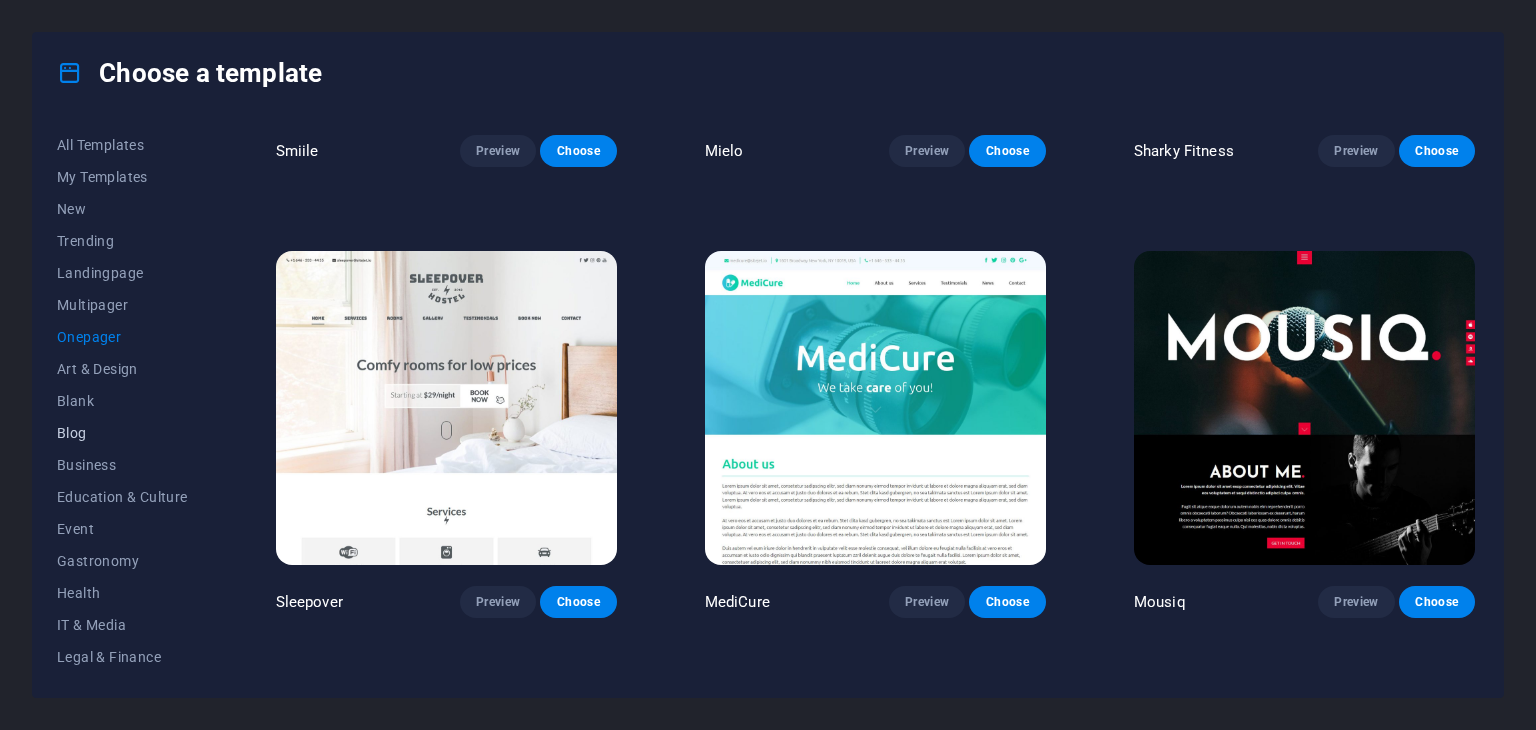 click on "Blog" at bounding box center [122, 433] 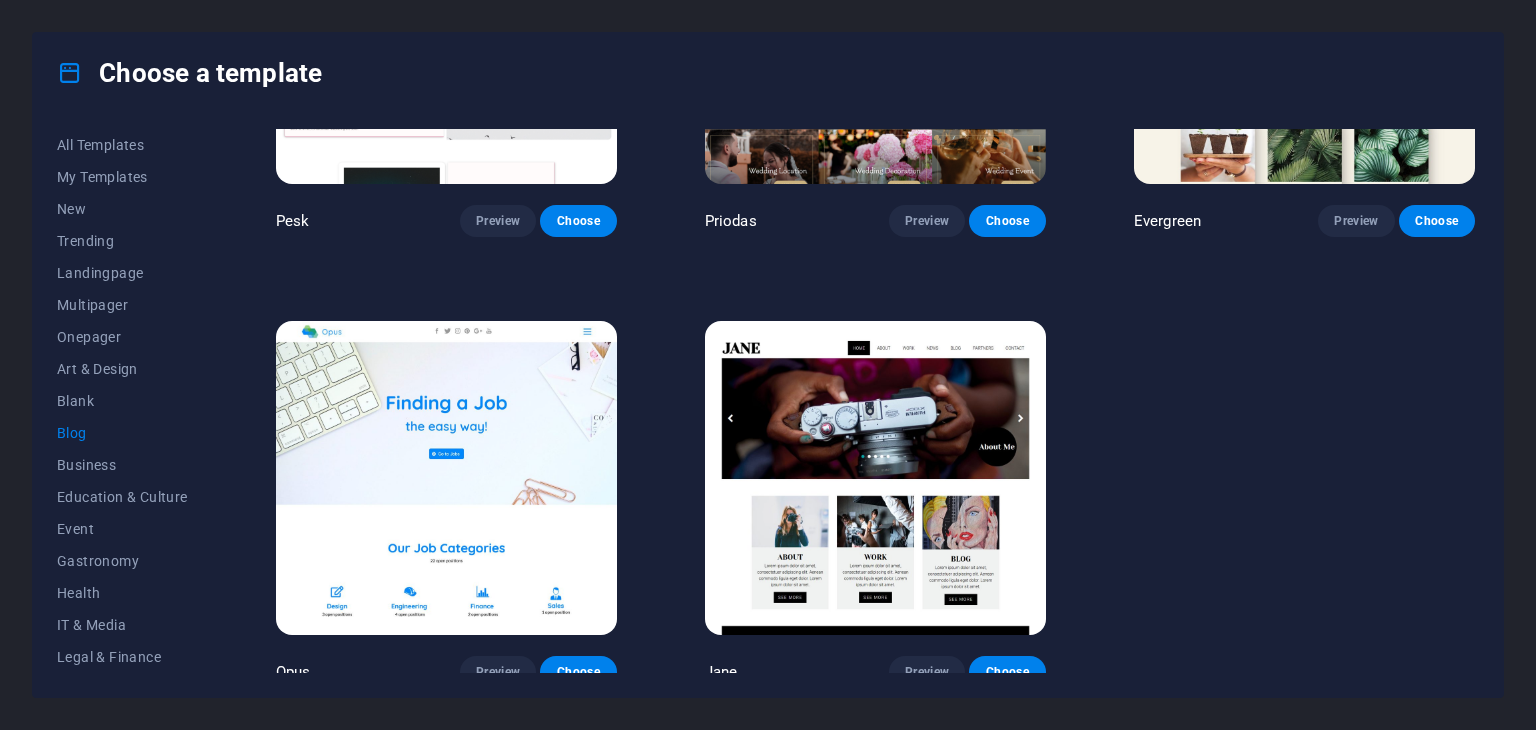 click at bounding box center [446, 478] 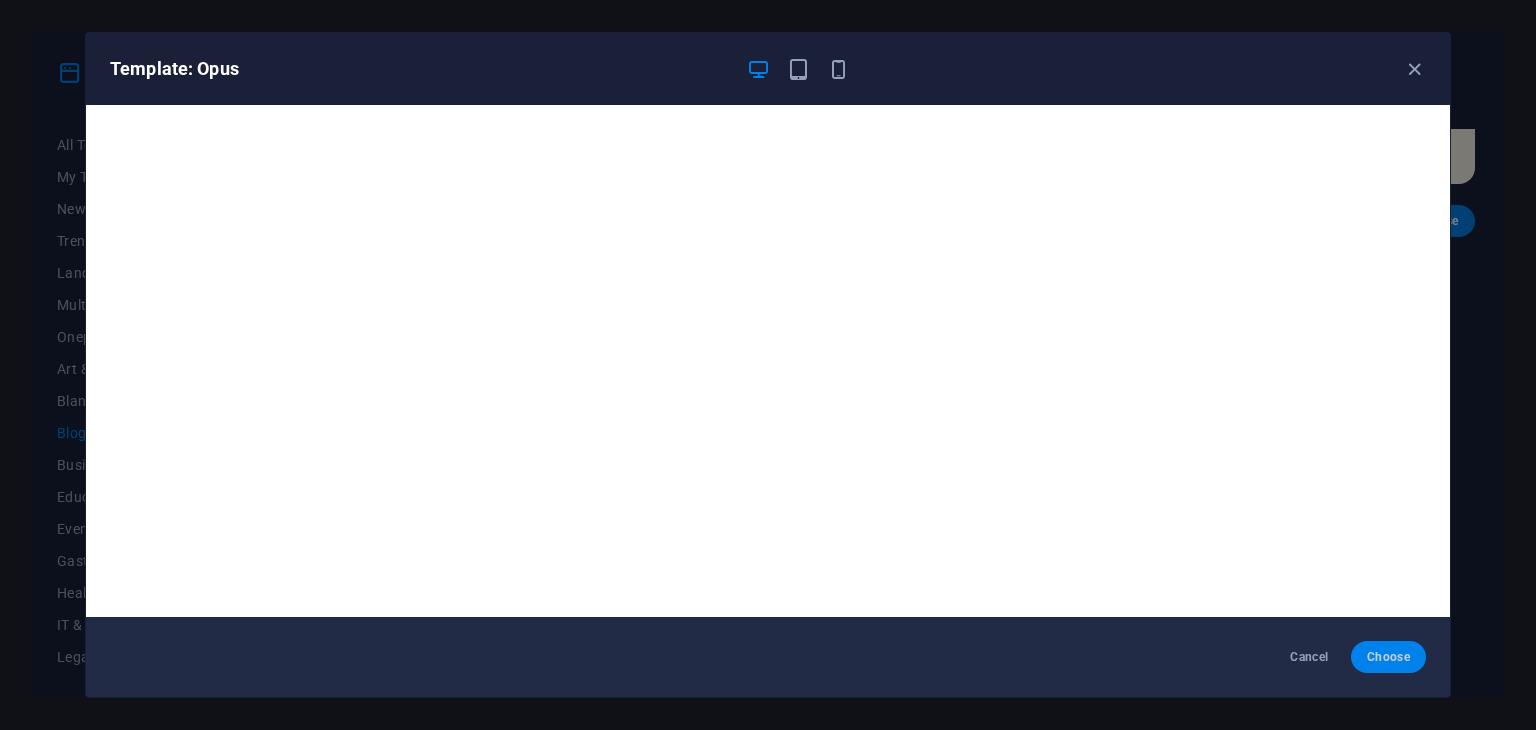 click on "Choose" at bounding box center [1388, 657] 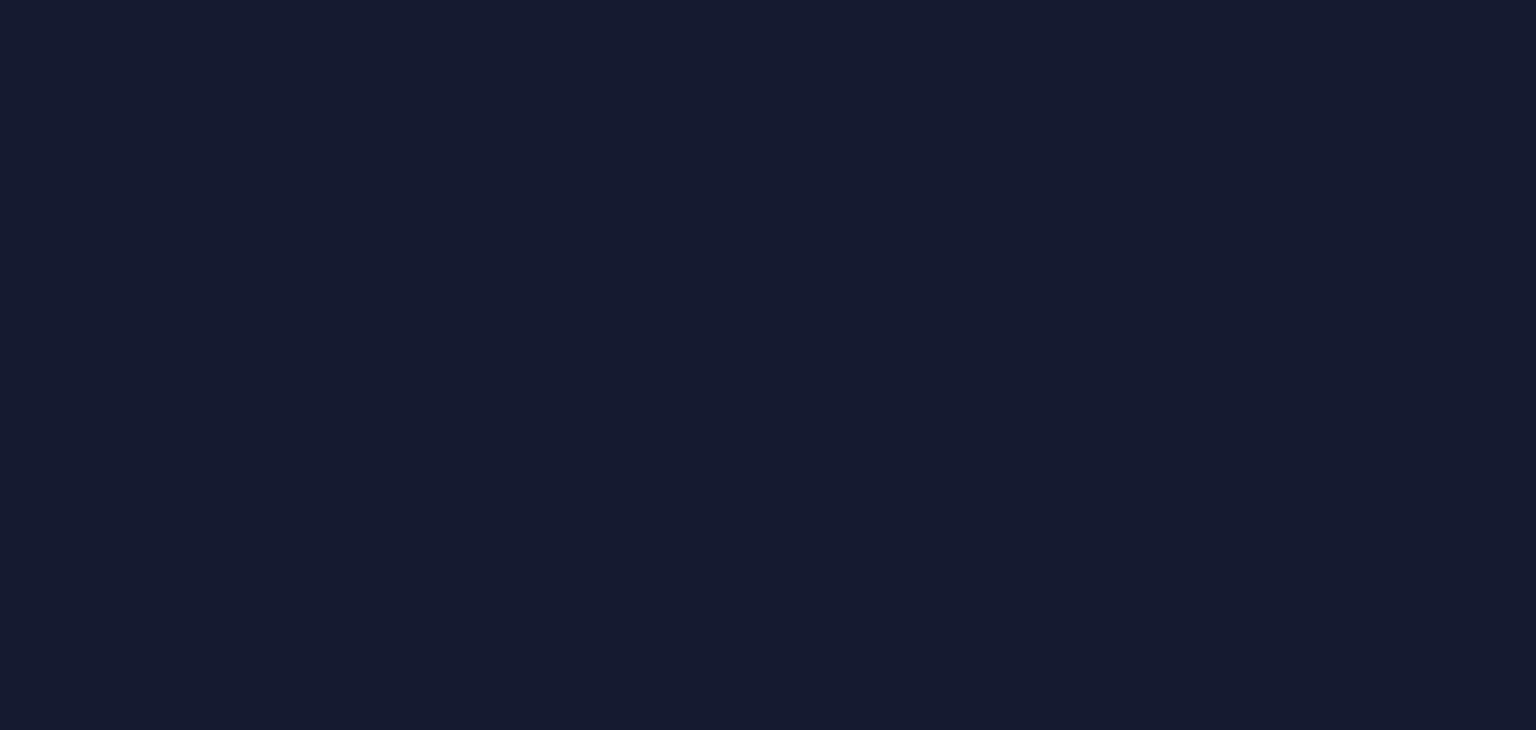 scroll, scrollTop: 0, scrollLeft: 0, axis: both 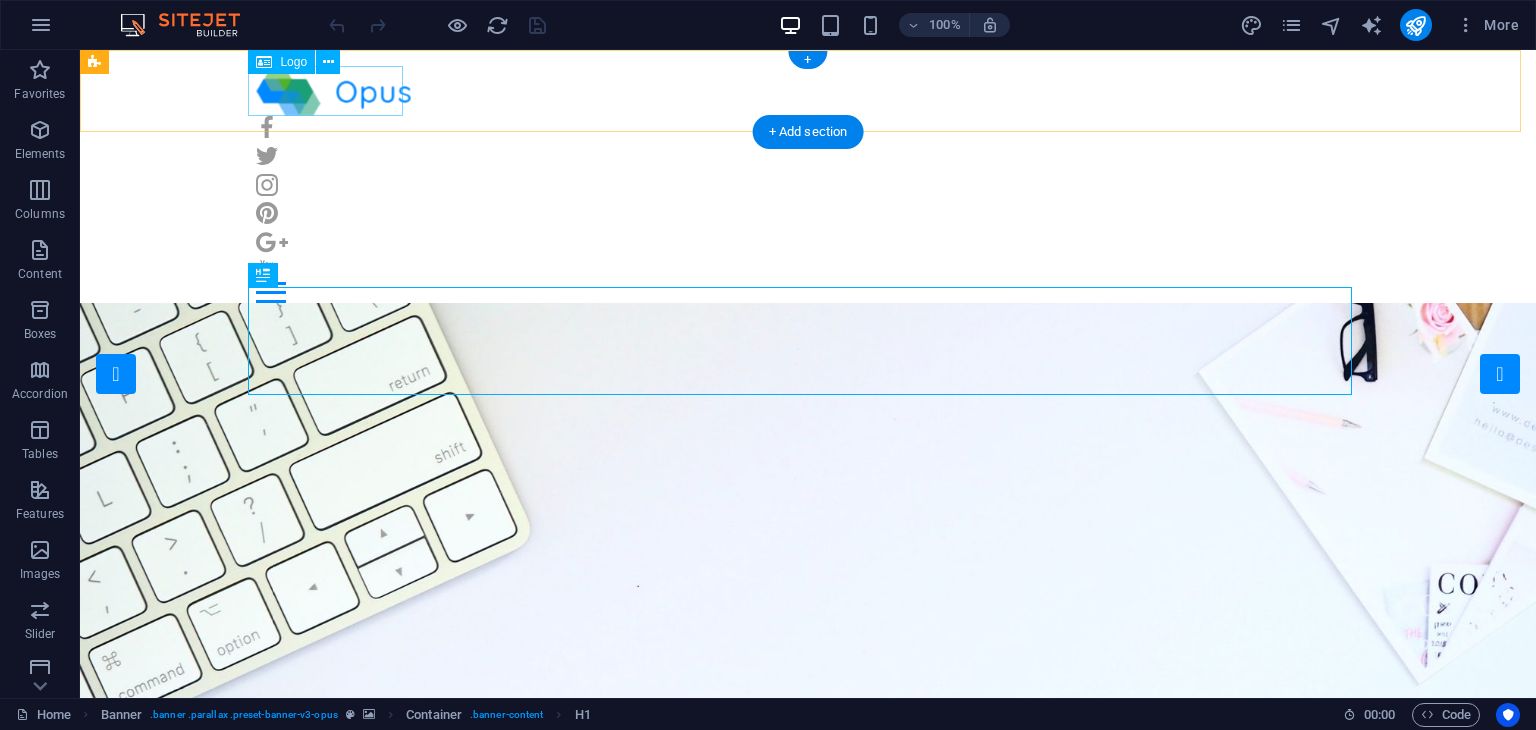 click at bounding box center [808, 91] 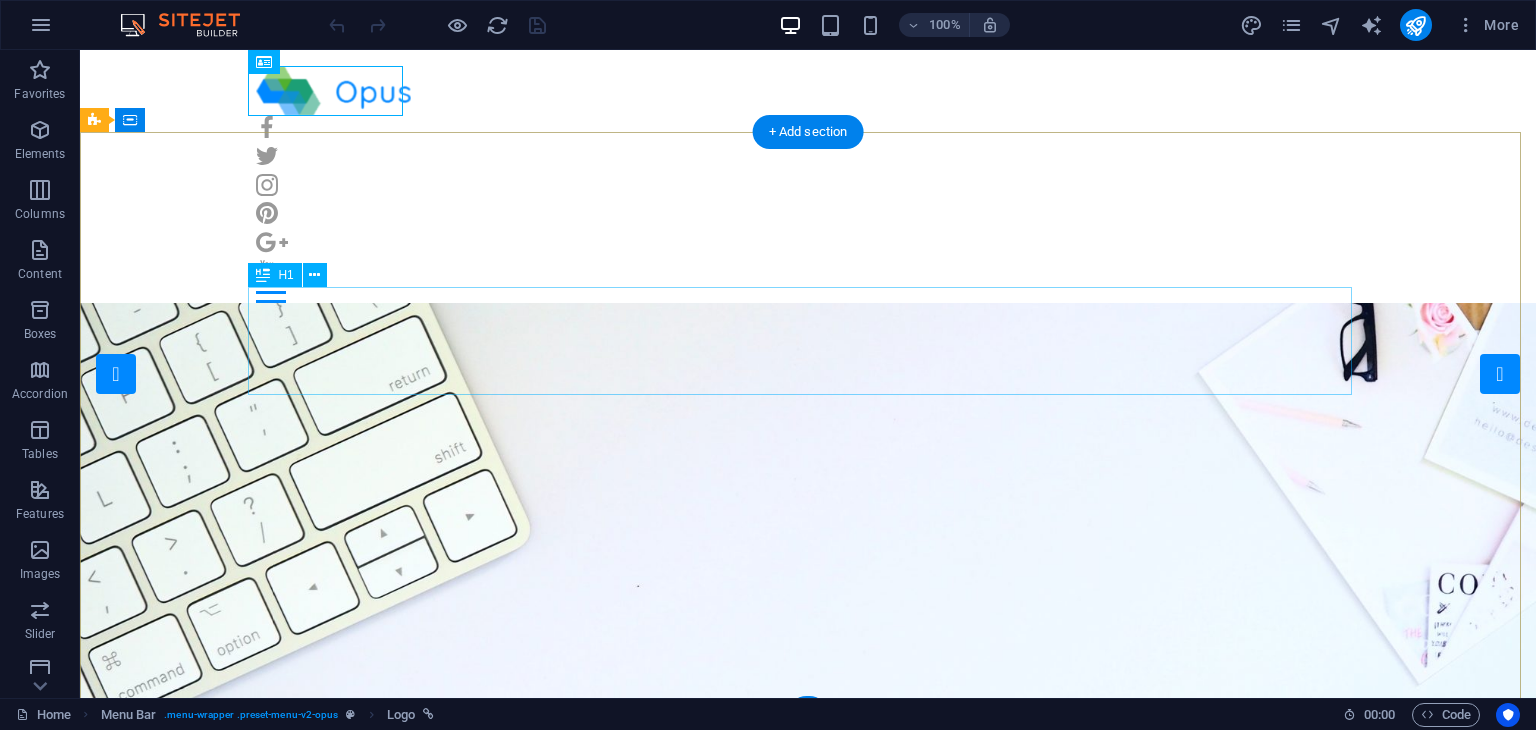 click on "Finding a Job" at bounding box center (808, 1097) 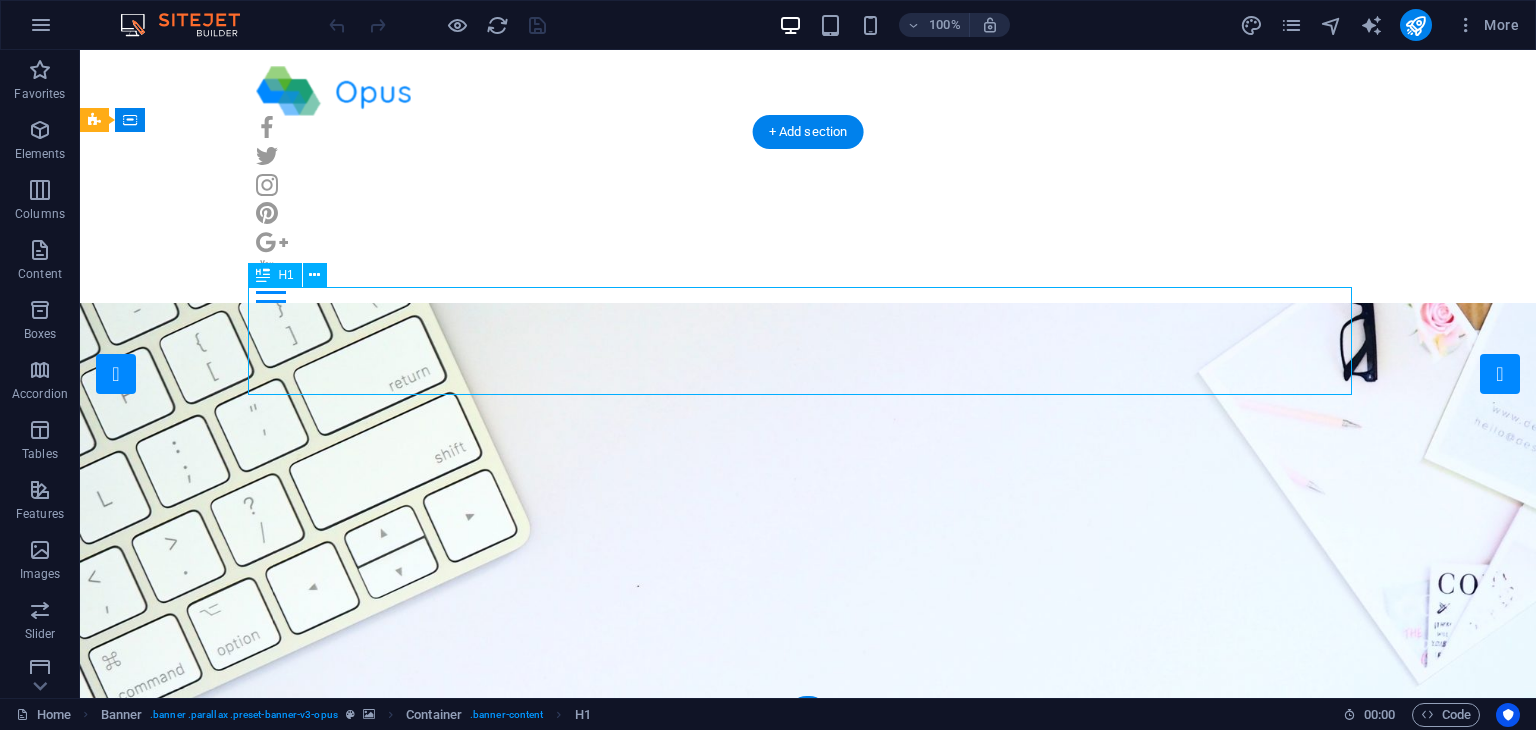 click on "Finding a Job" at bounding box center (808, 1097) 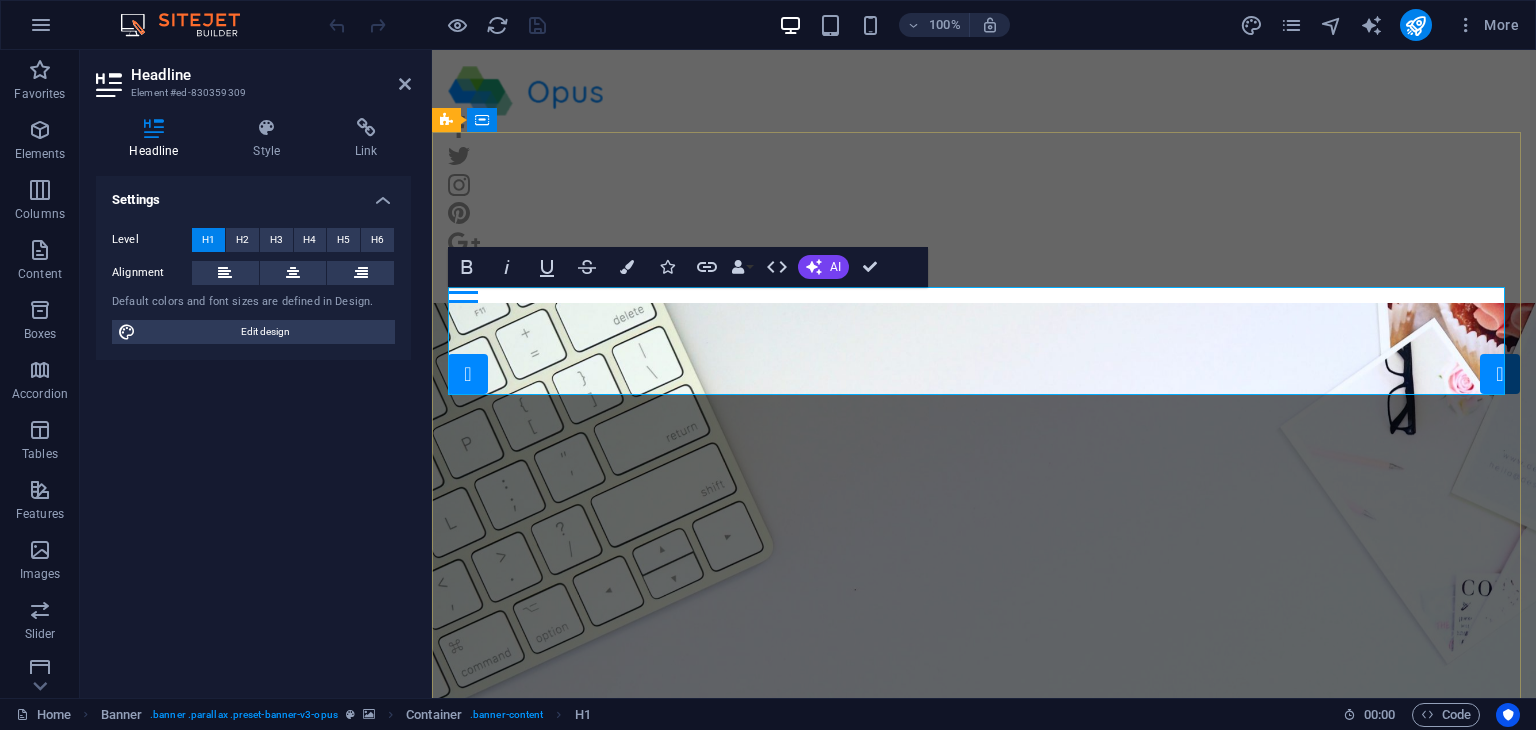 type 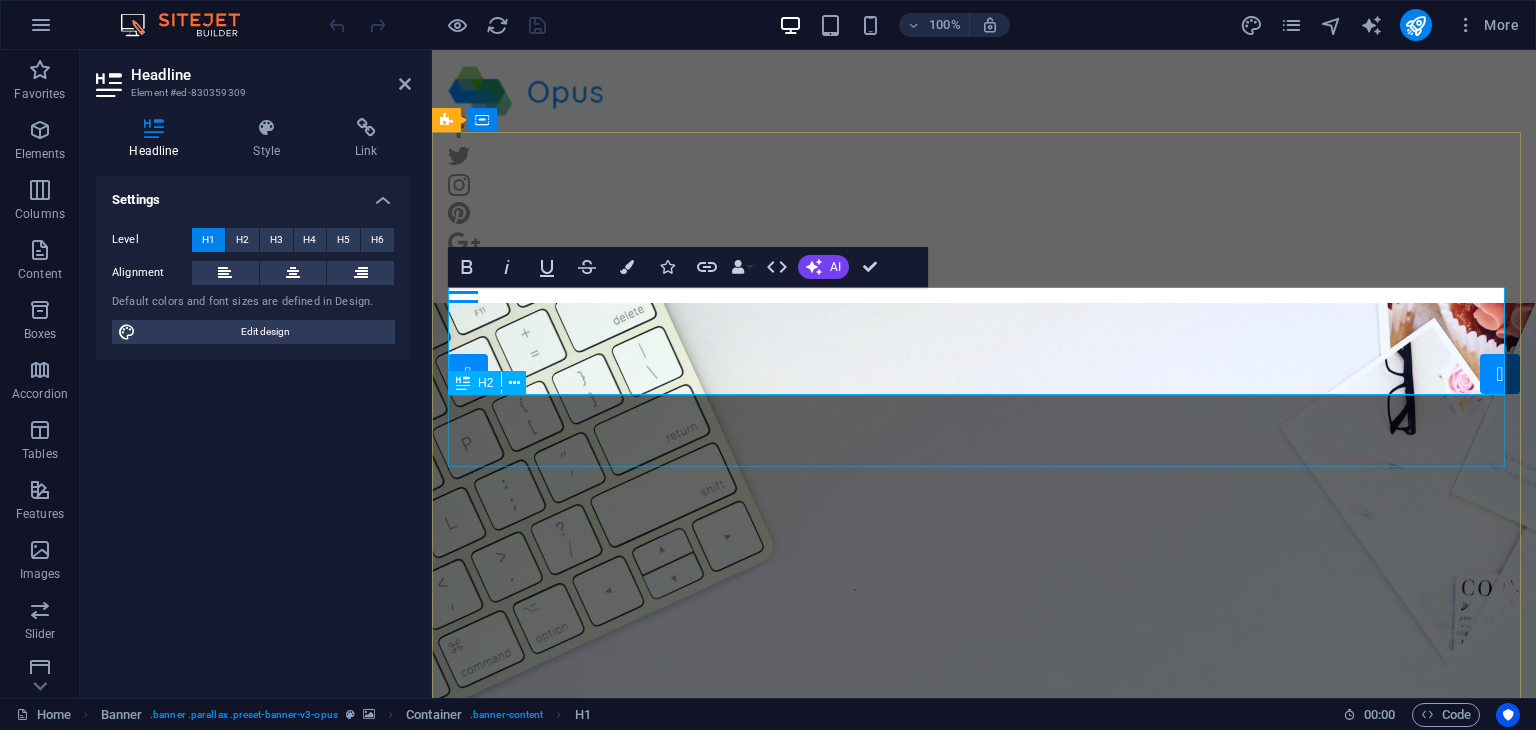 click on "the easy way!" at bounding box center [984, 1187] 